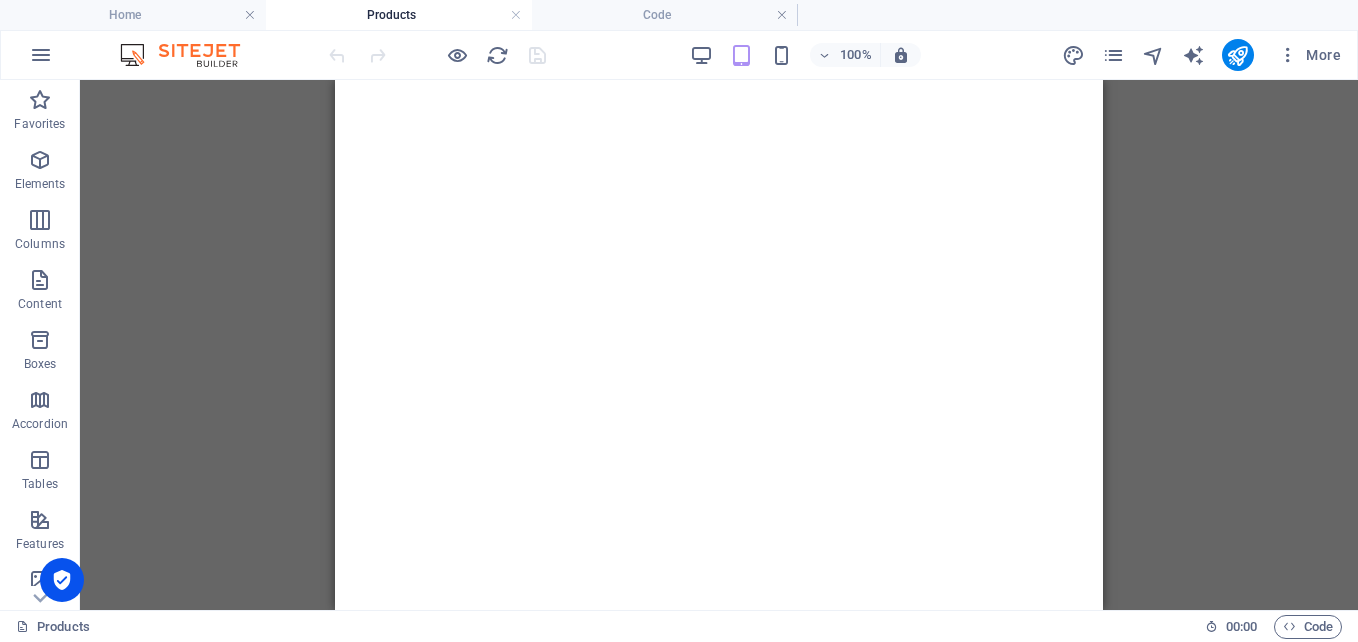 scroll, scrollTop: 0, scrollLeft: 0, axis: both 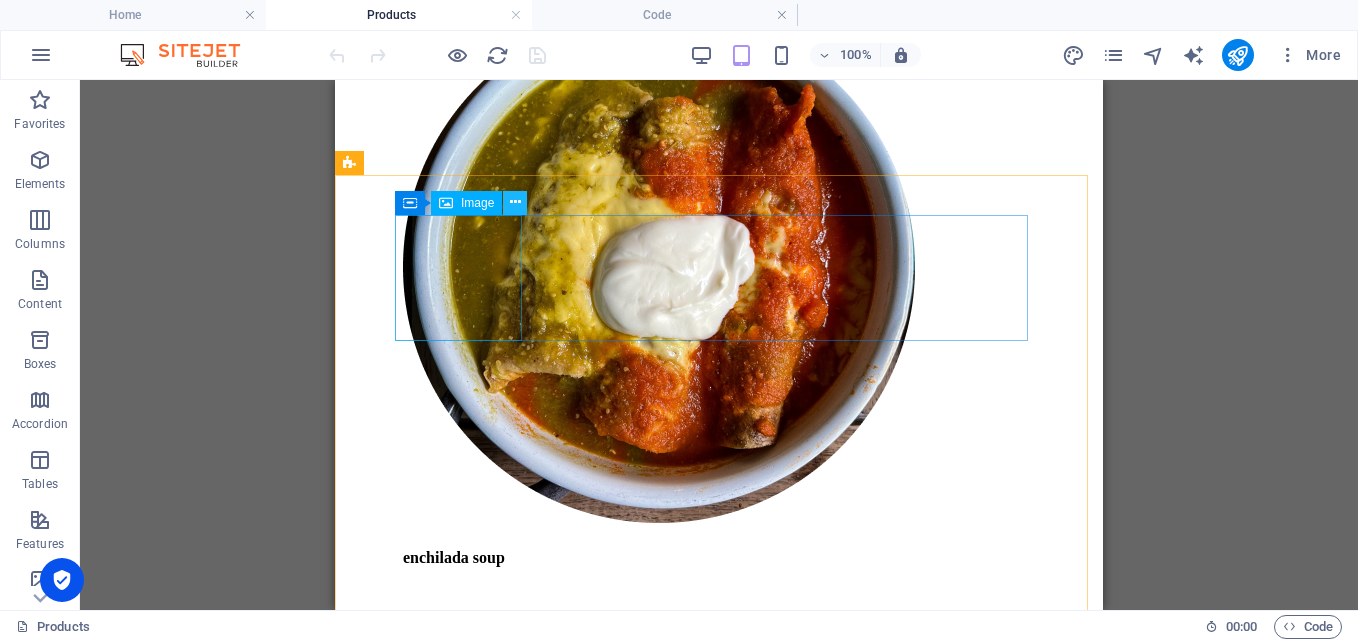 click at bounding box center (515, 202) 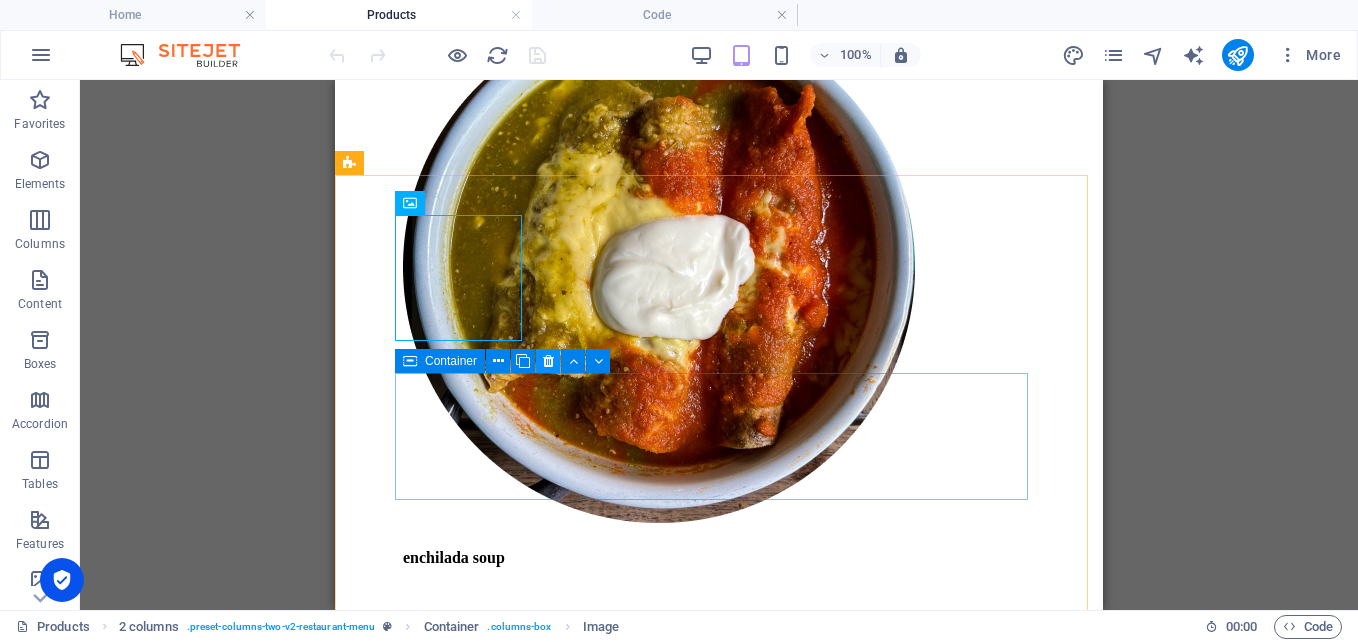 click at bounding box center (548, 361) 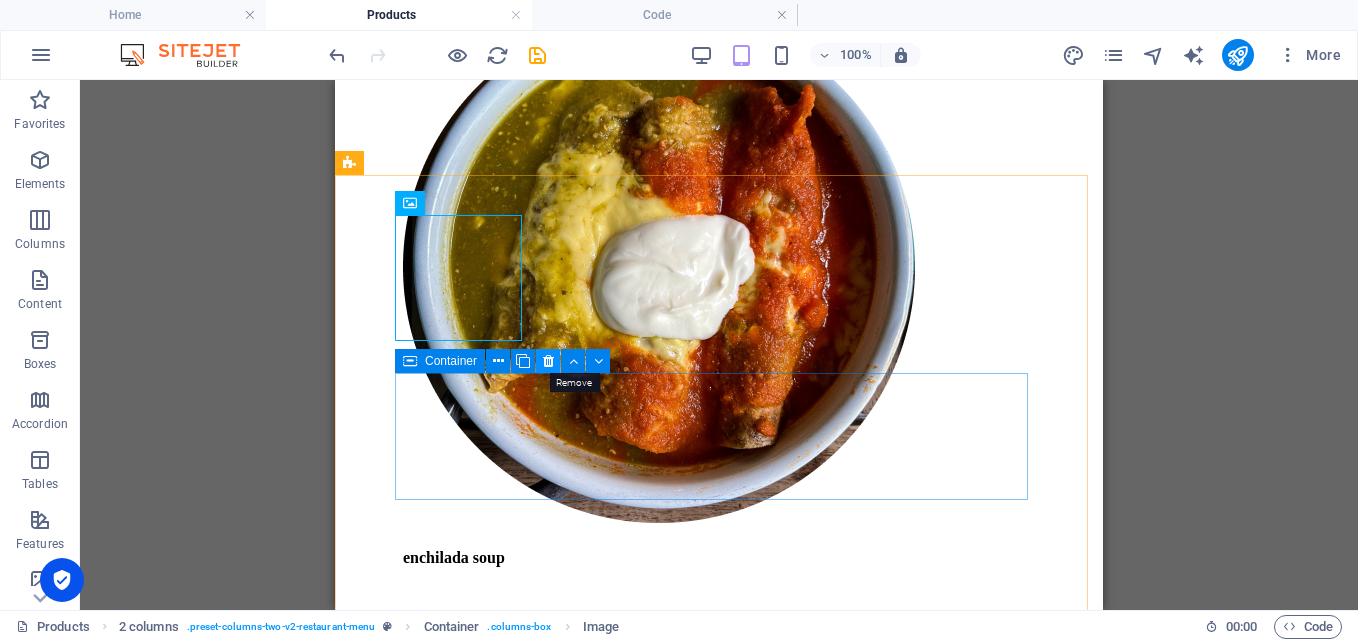 click at bounding box center (548, 361) 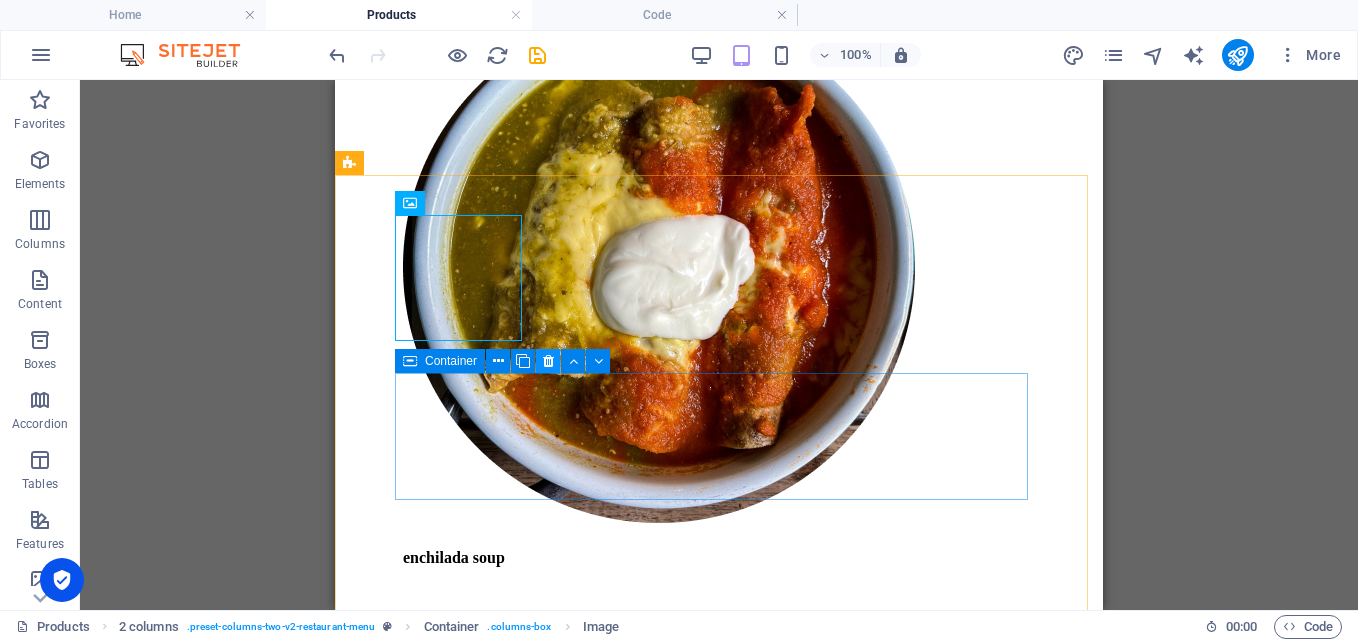 click at bounding box center (548, 361) 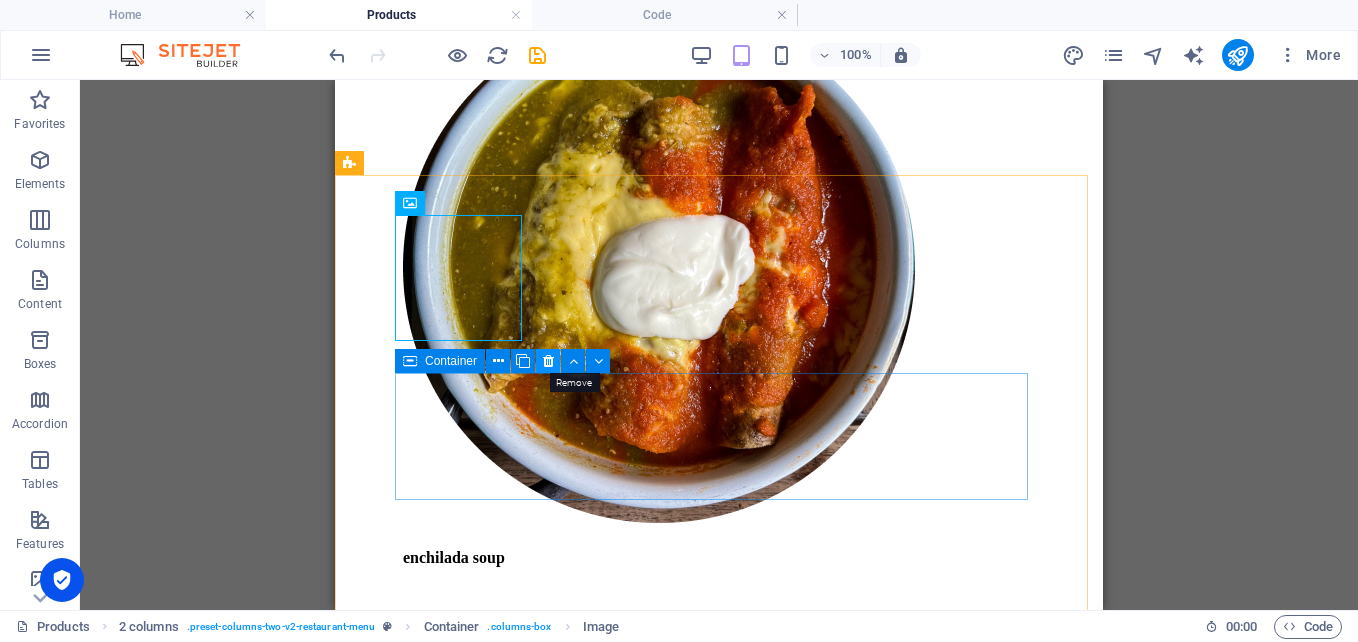 click at bounding box center (548, 361) 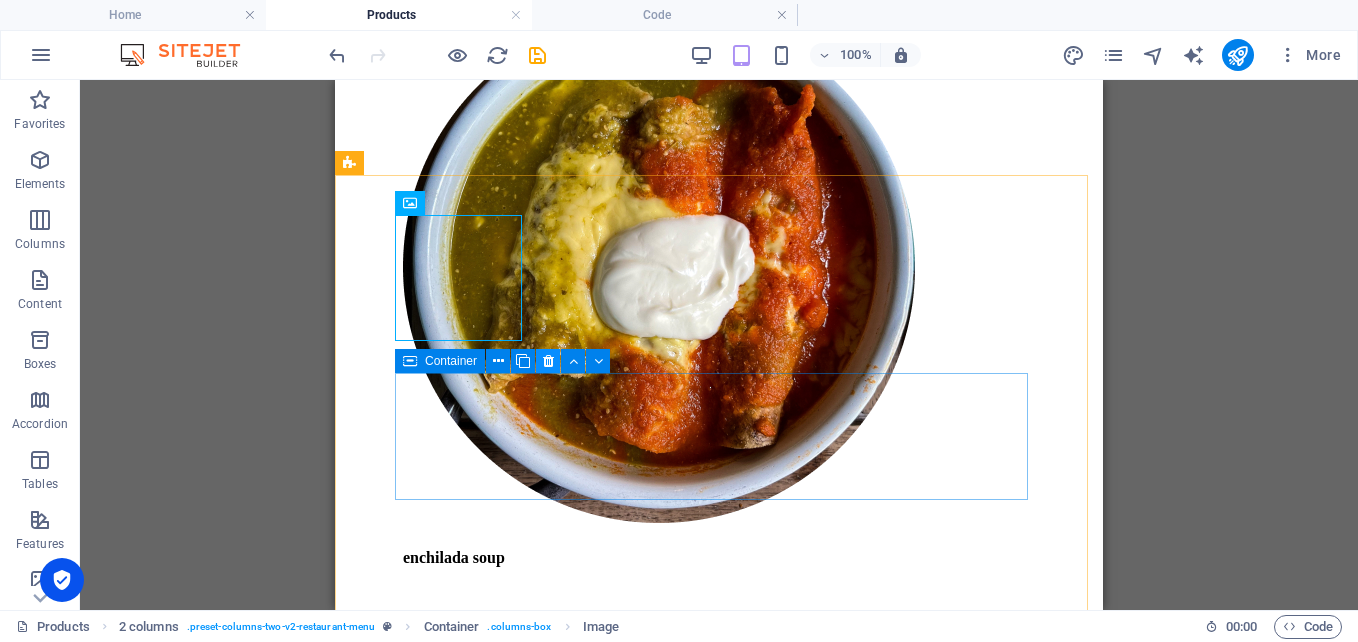 click at bounding box center [548, 361] 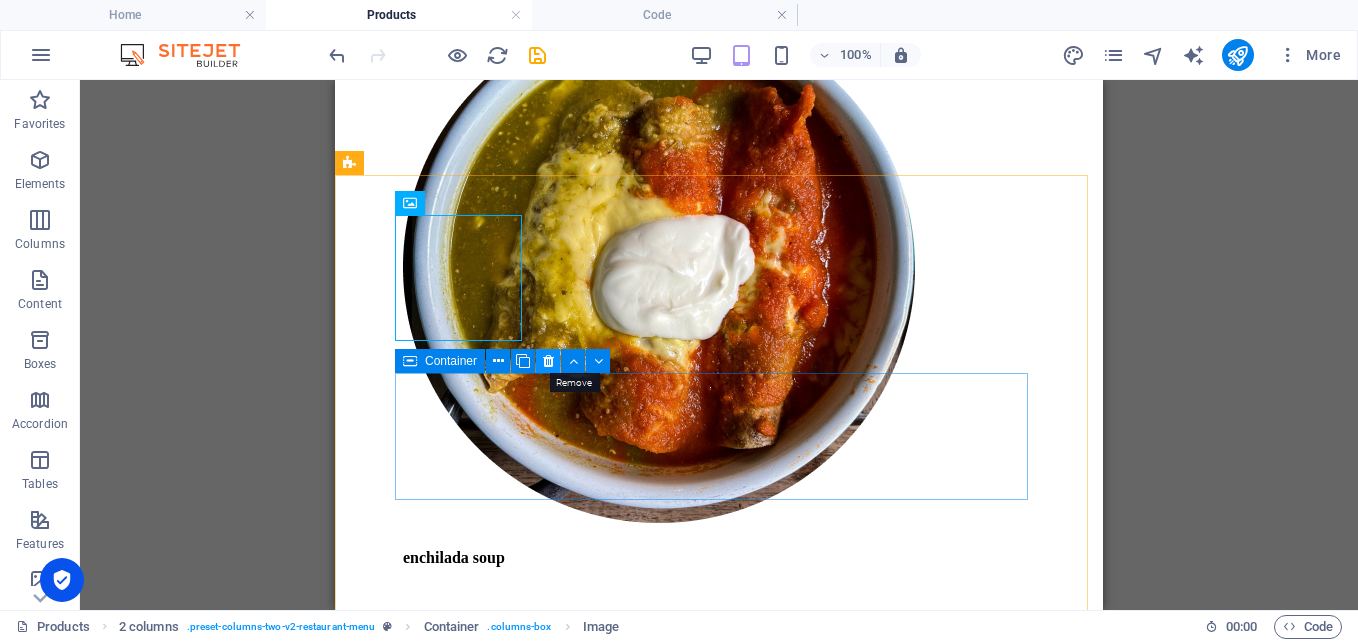 click at bounding box center (548, 361) 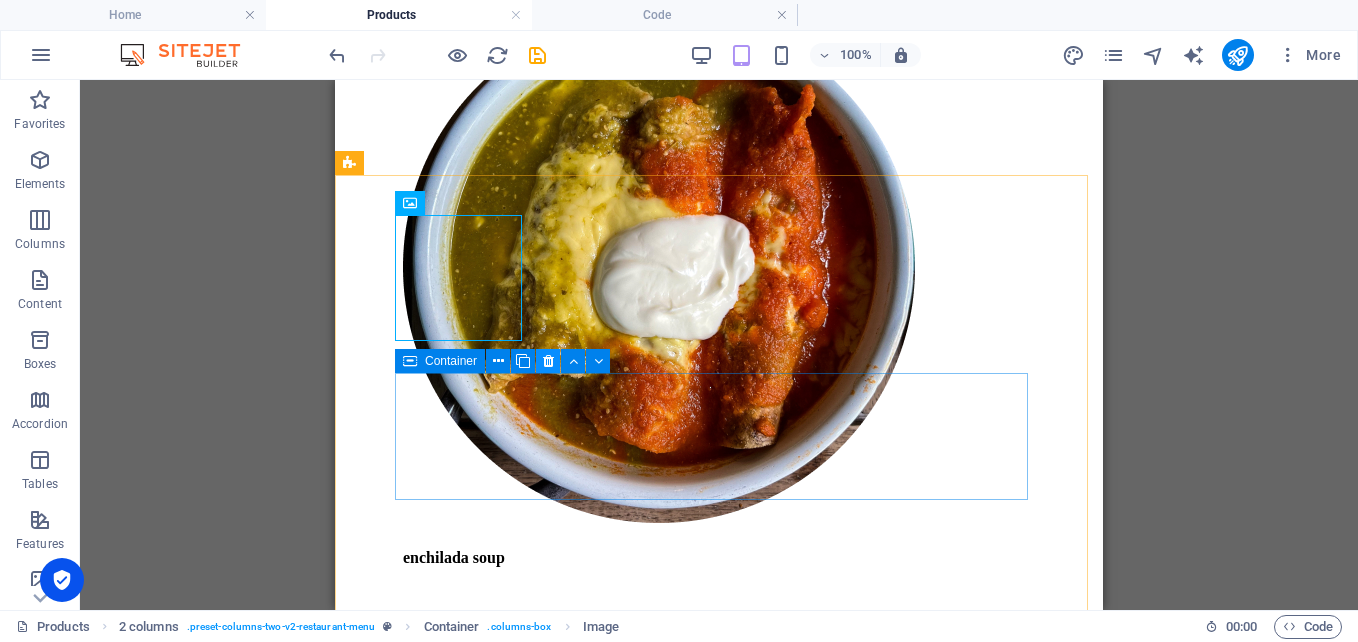 click at bounding box center (548, 361) 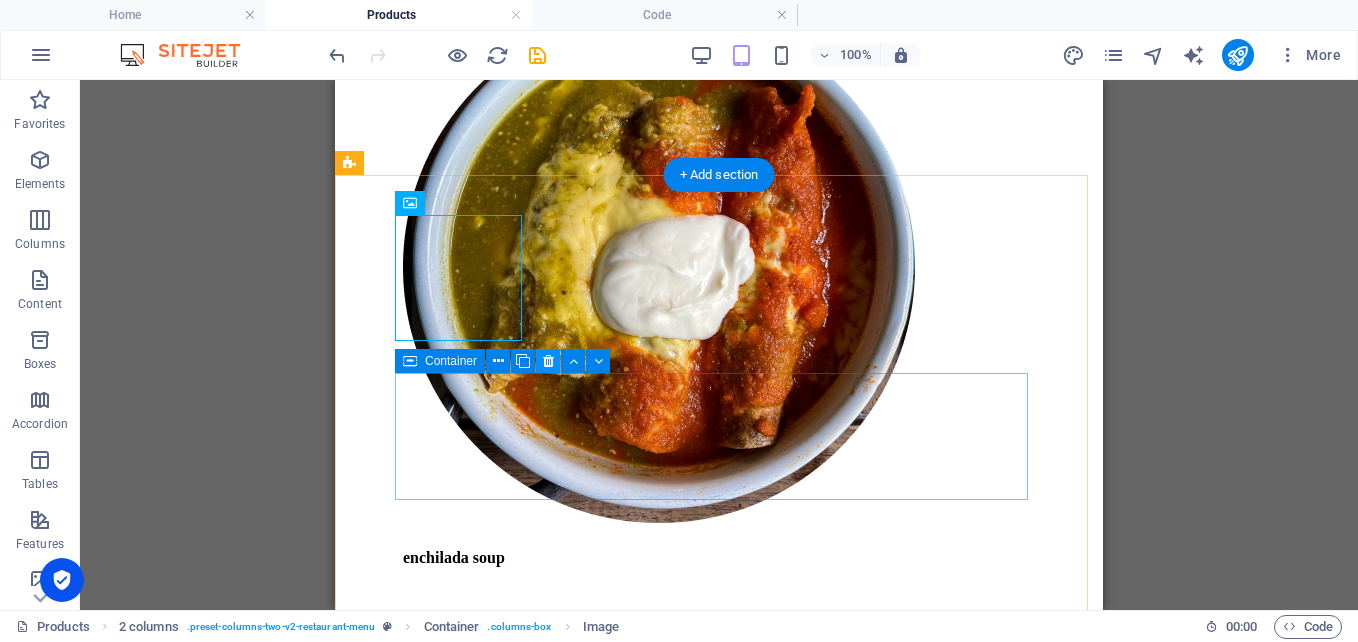 click at bounding box center [548, 361] 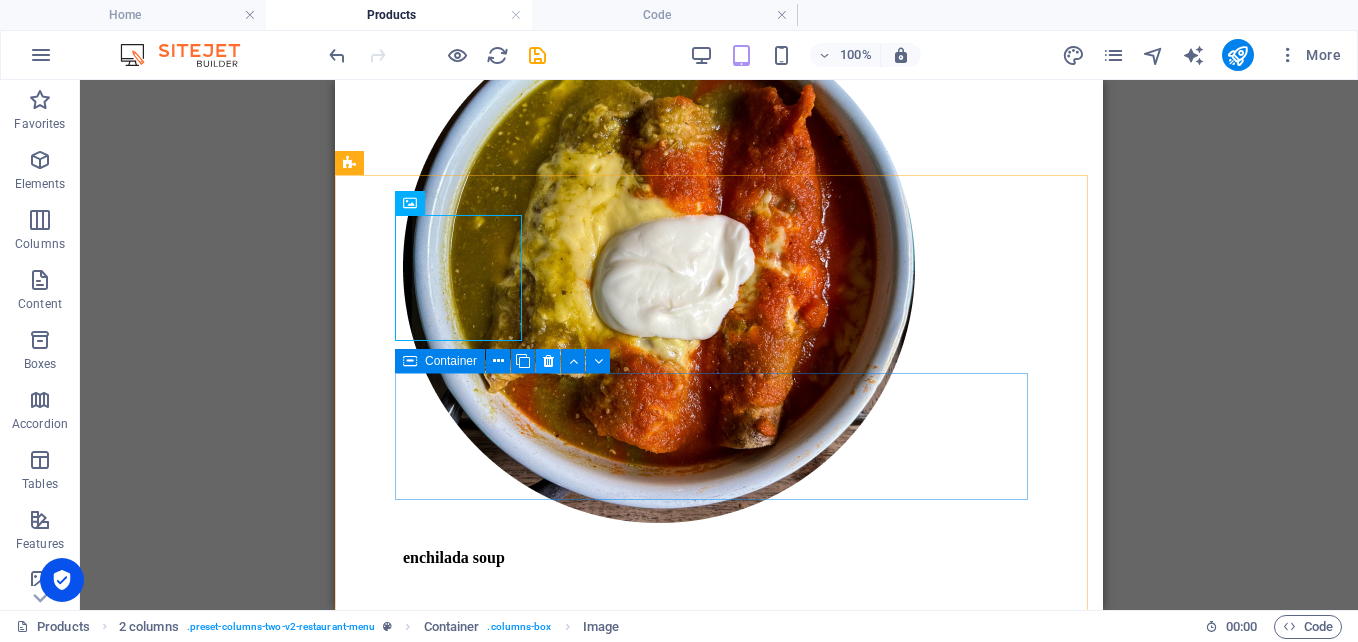 click at bounding box center (548, 361) 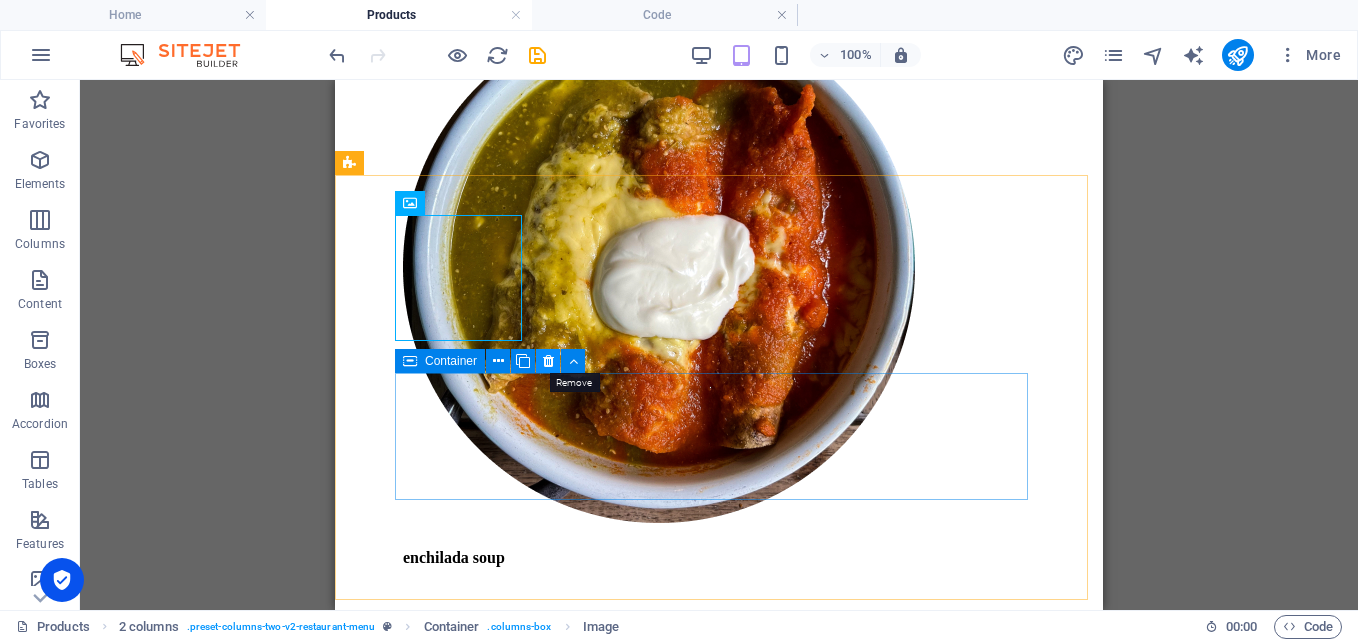 click at bounding box center (548, 361) 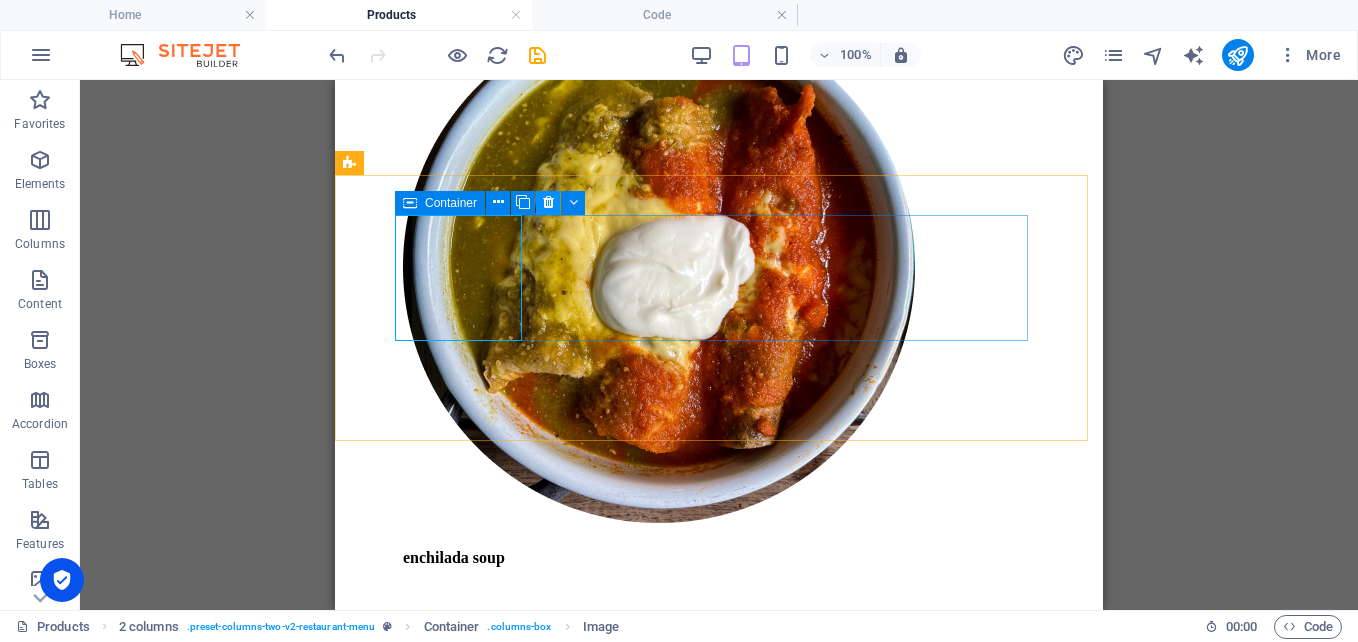 click at bounding box center [548, 202] 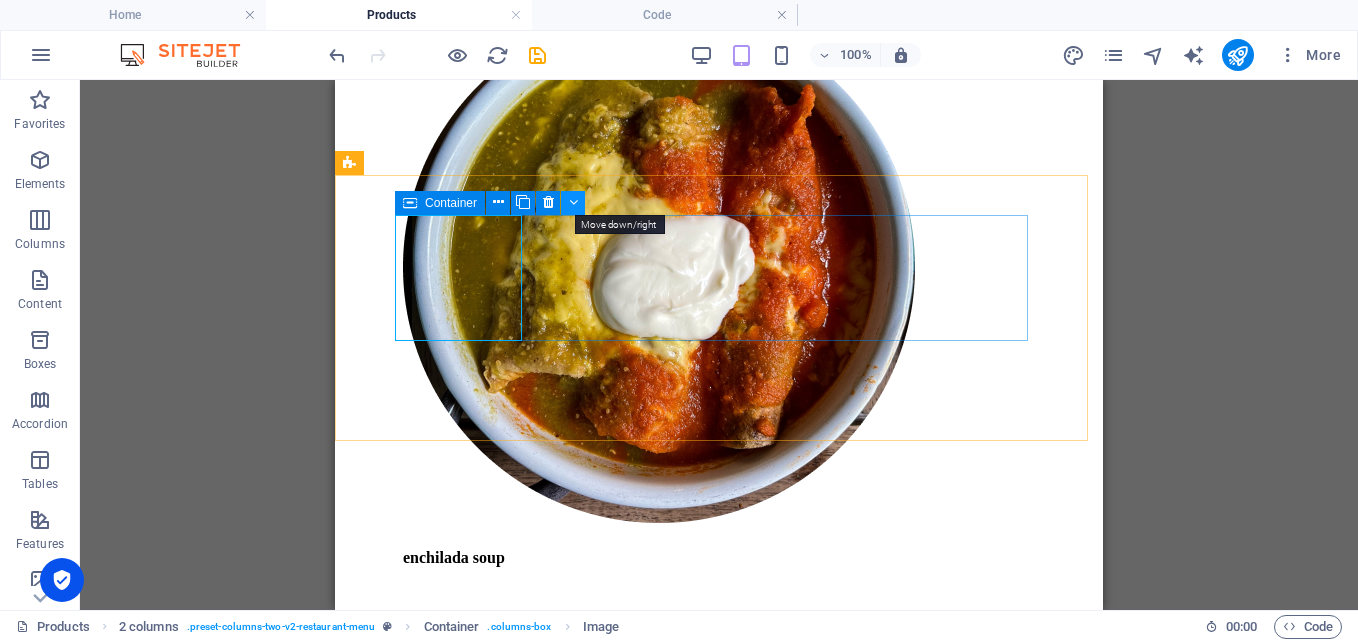 click at bounding box center [573, 202] 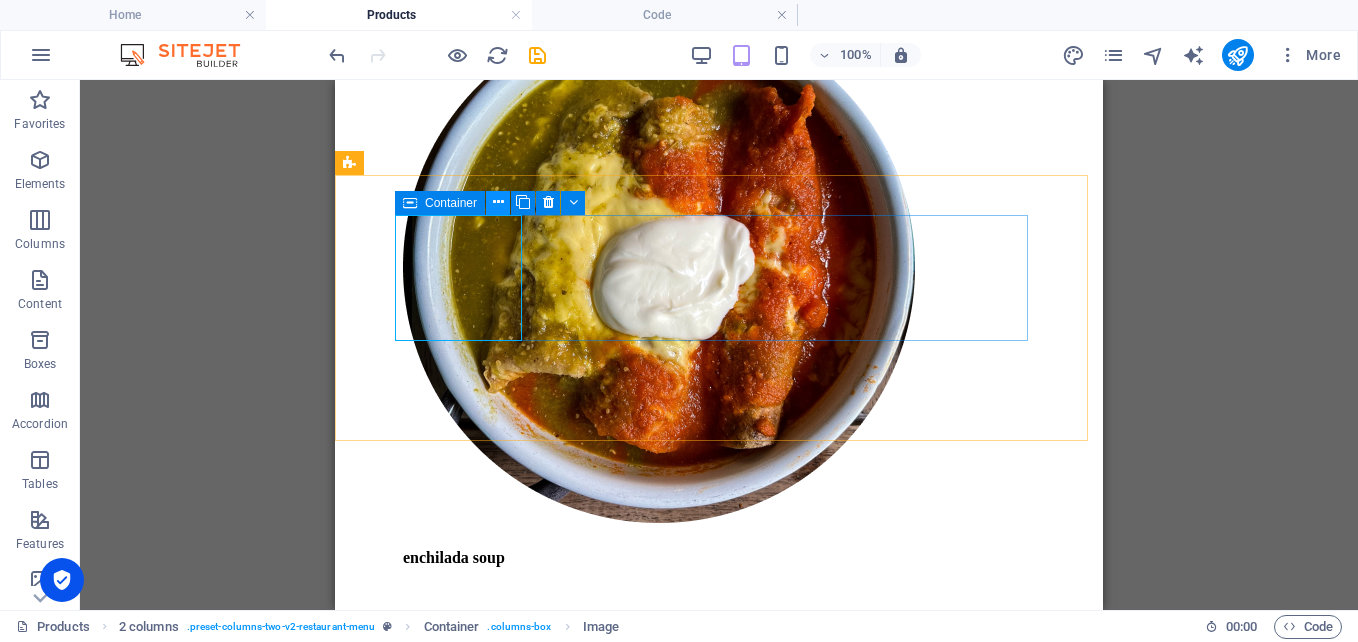 click at bounding box center (498, 202) 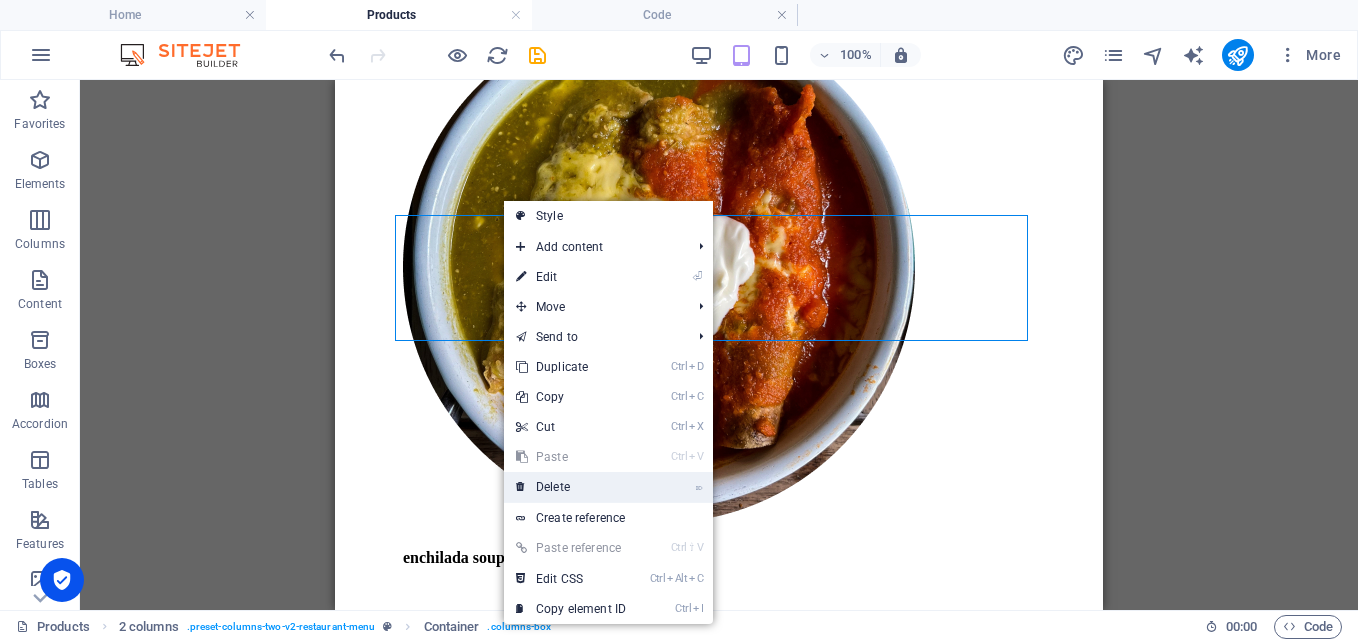 click on "⌦  Delete" at bounding box center (571, 487) 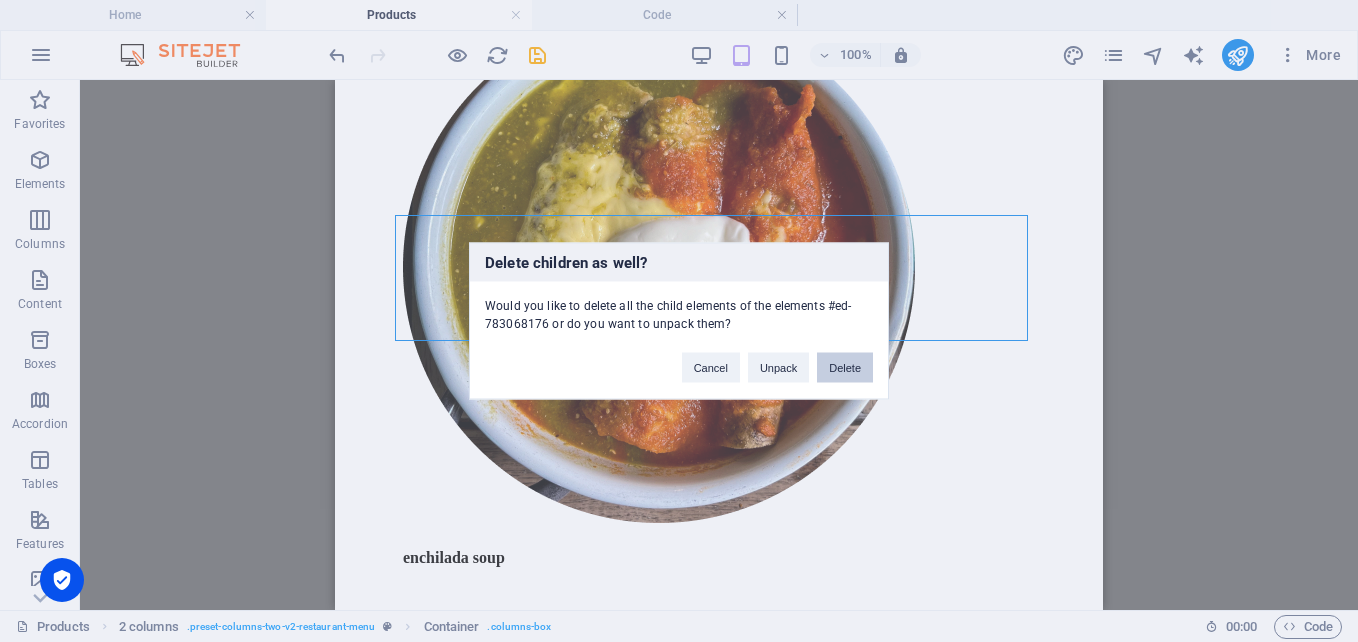 click on "Delete" at bounding box center (845, 368) 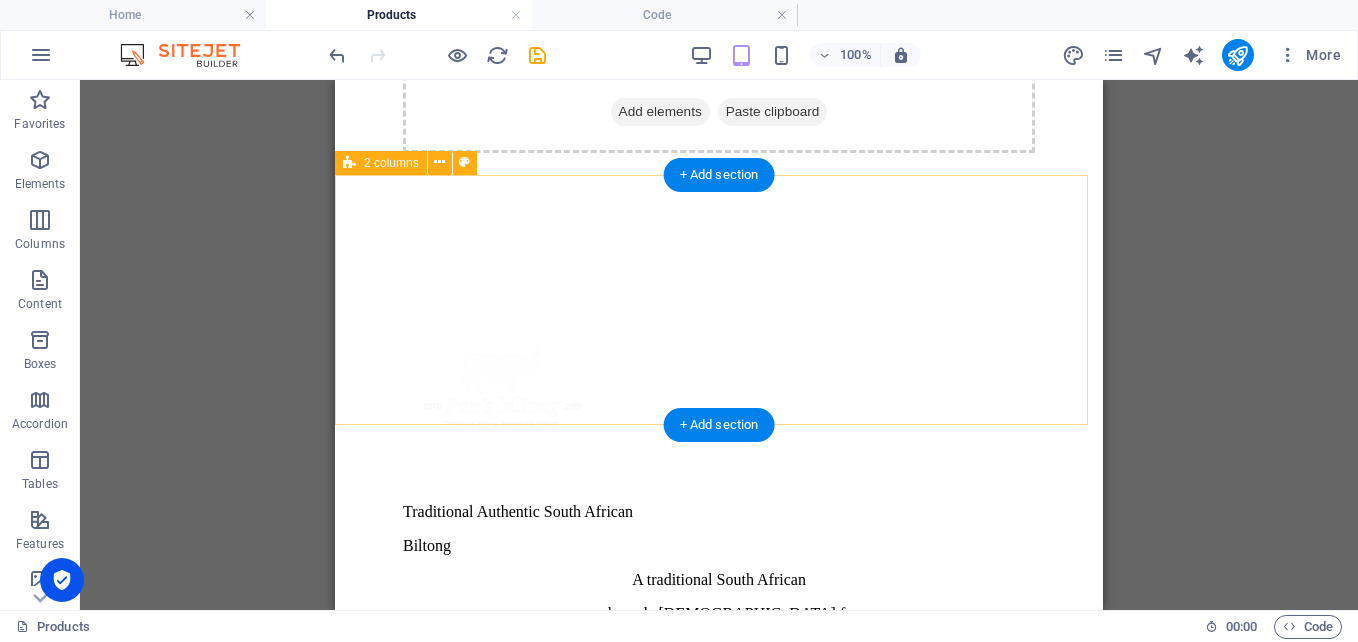 click on "Add elements" at bounding box center [660, 112] 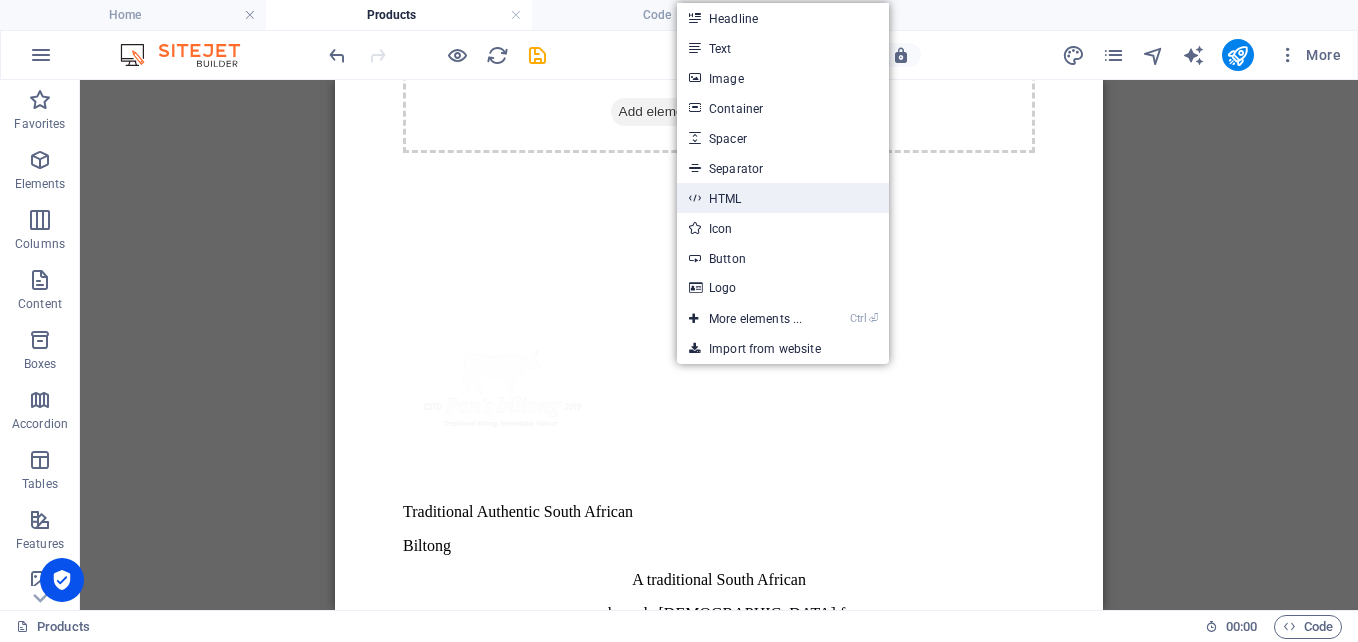 click on "HTML" at bounding box center (783, 198) 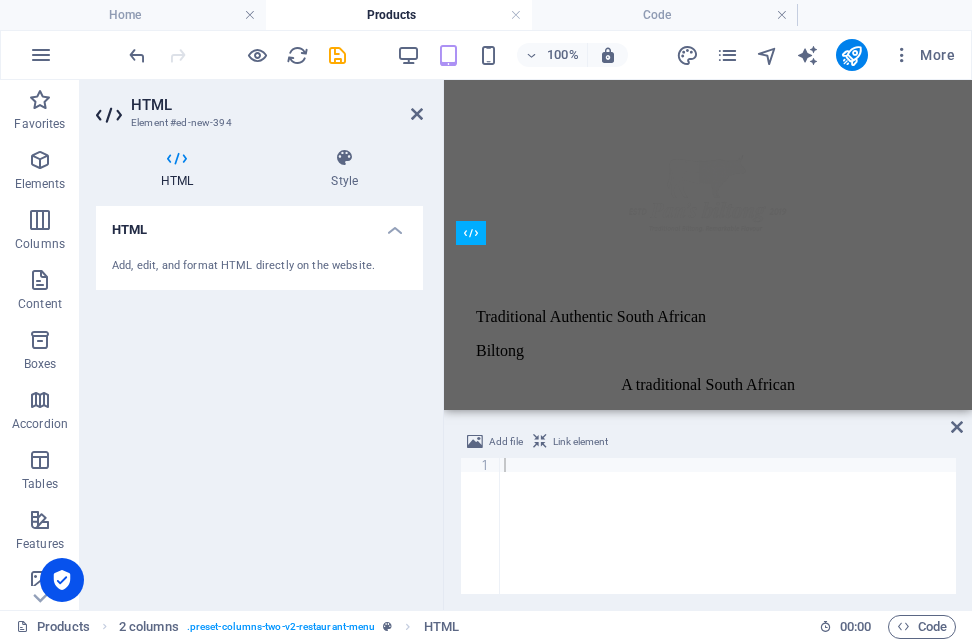 scroll, scrollTop: 1253, scrollLeft: 0, axis: vertical 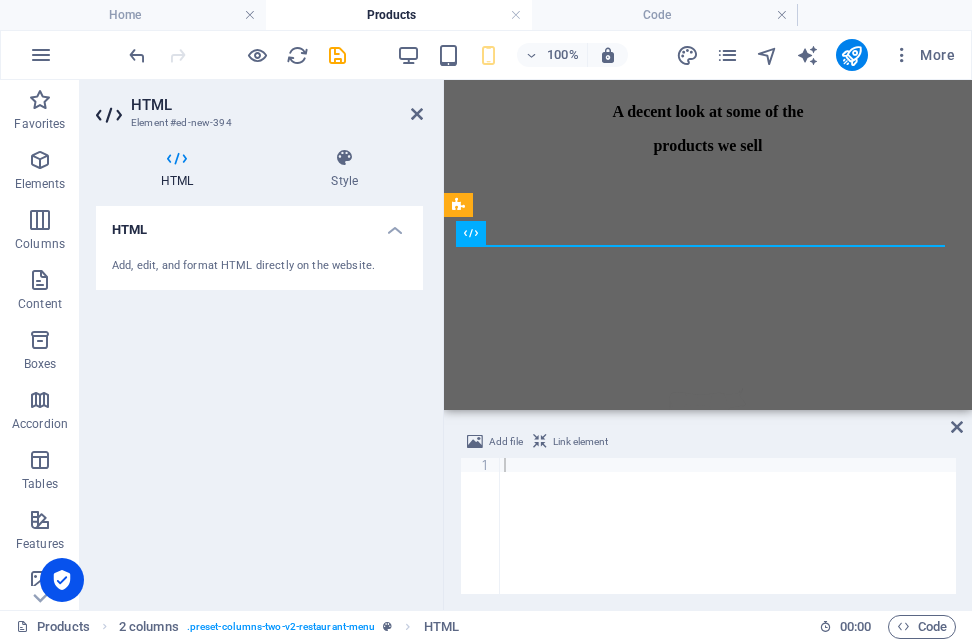 click at bounding box center [728, 540] 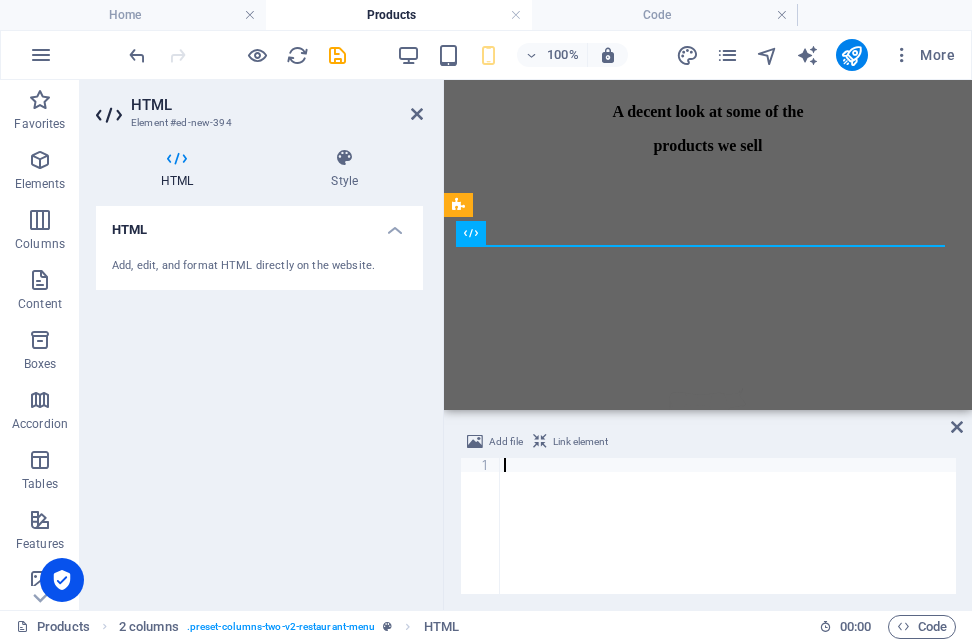 paste on "?>" 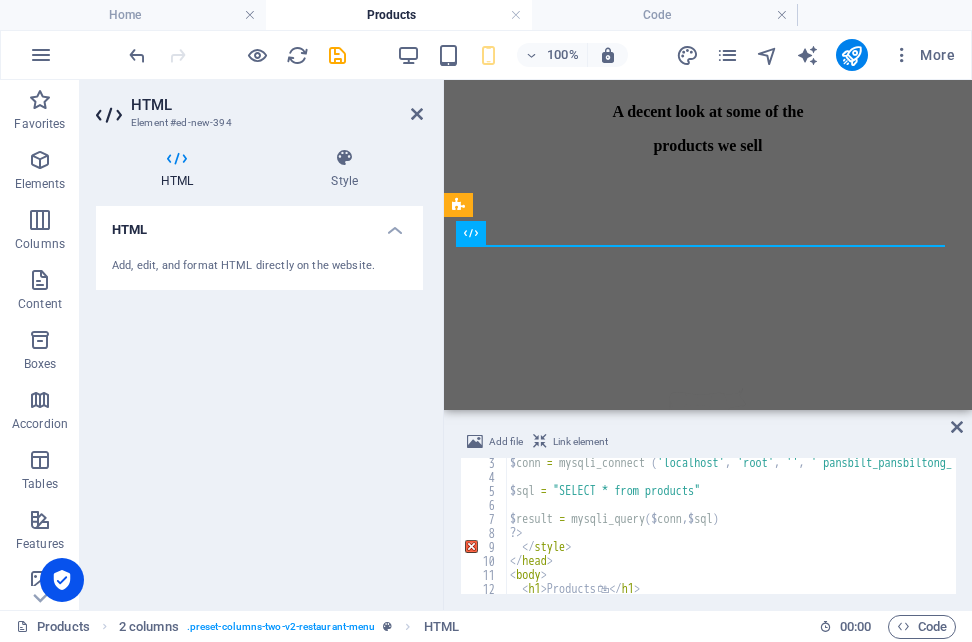 scroll, scrollTop: 0, scrollLeft: 0, axis: both 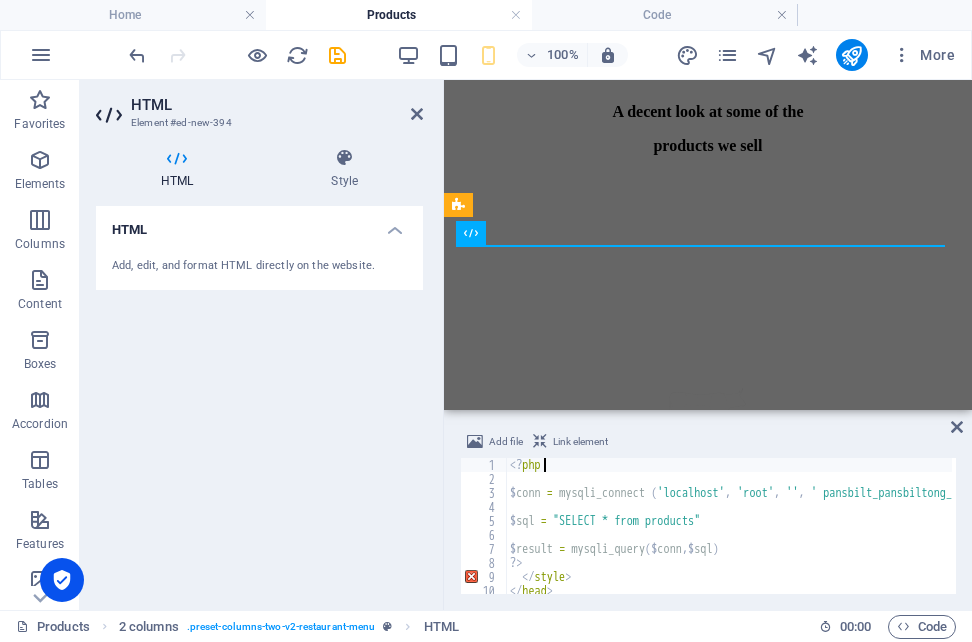 click on "<? php      $ conn   =   mysqli_connect   ( 'localhost' ,   'root' ,   '' ,   ' pansbilt_pansbiltong_info' ); $ sql   =   "SELECT * from products" $ result   =   mysqli_query ($ conn ,$ sql ) ?>    </ style > </ head > < body >" at bounding box center (776, 538) 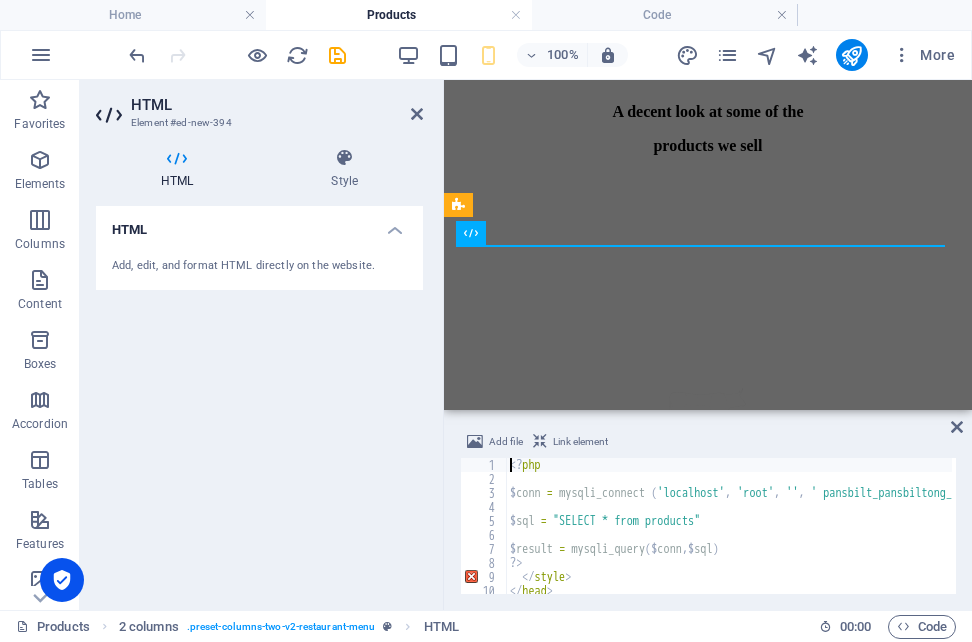 type on "<?php" 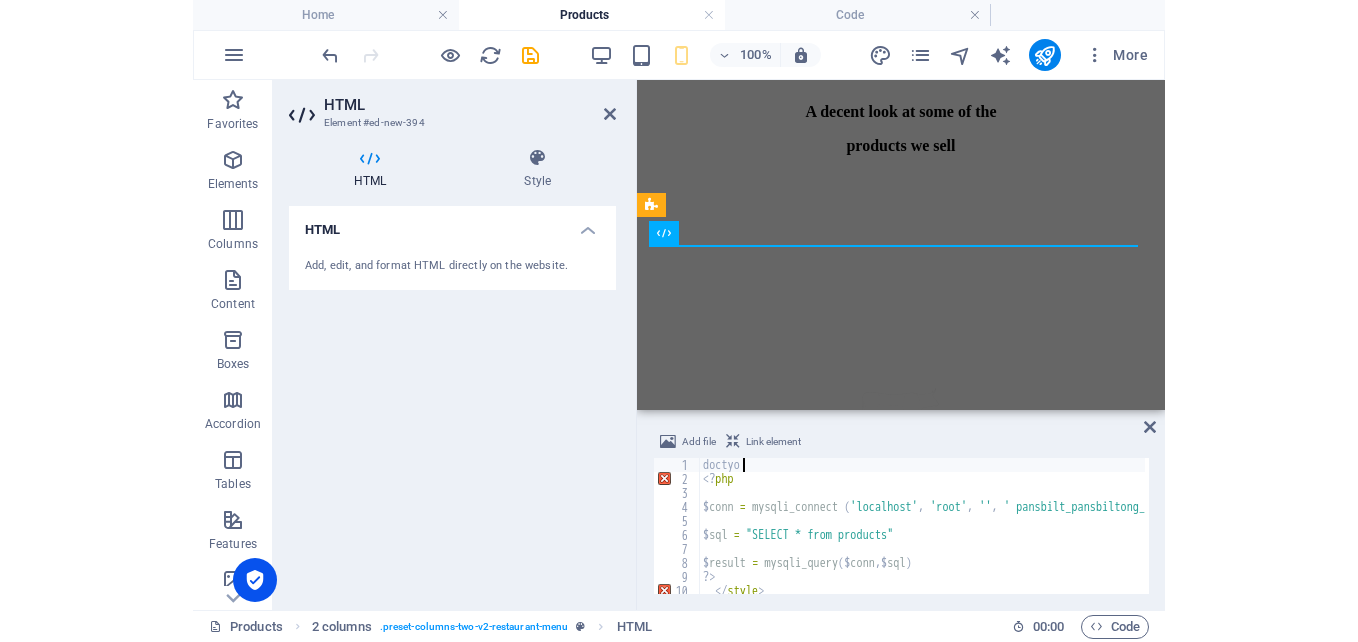 scroll, scrollTop: 0, scrollLeft: 2, axis: horizontal 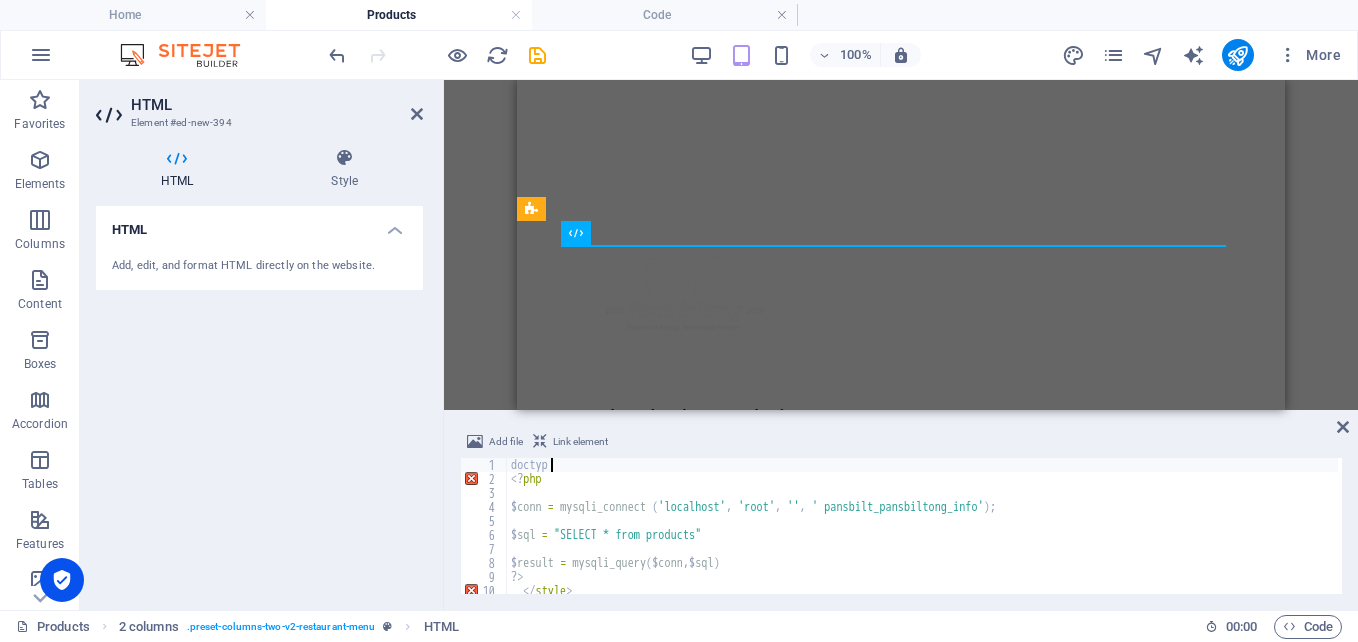type on "d" 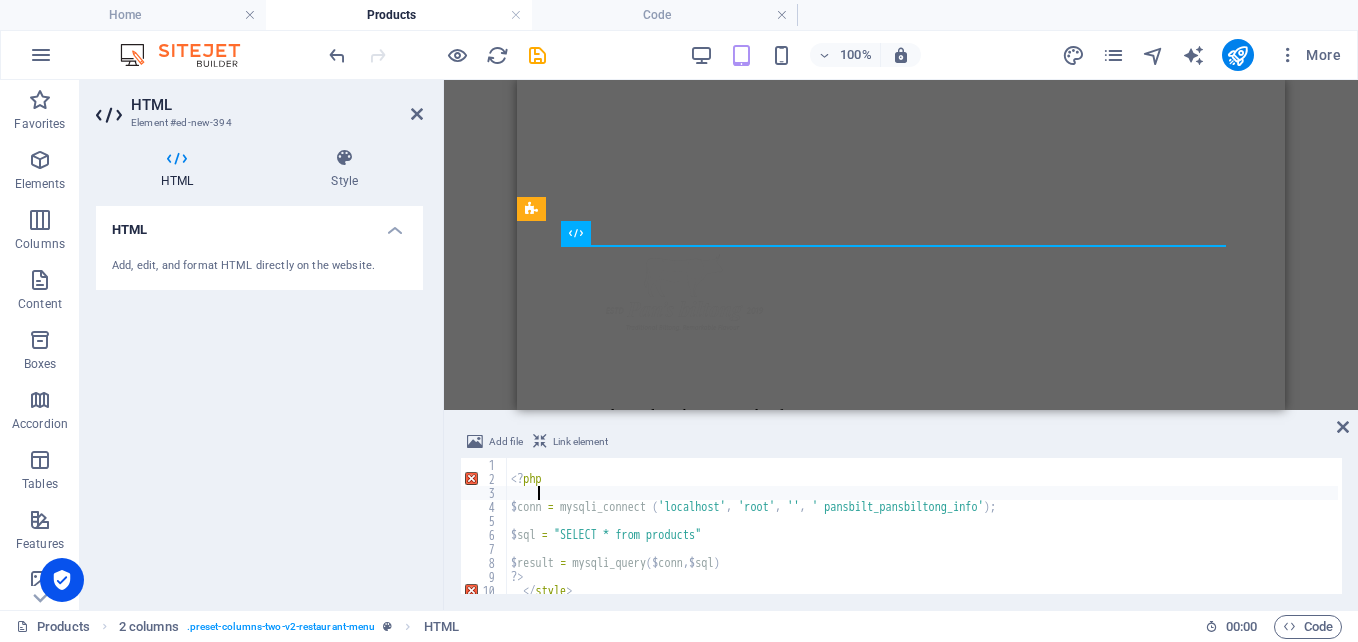 click on "<? php      $ conn   =   mysqli_connect   ( 'localhost' ,   'root' ,   '' ,   ' pansbilt_pansbiltong_info' ); $ sql   =   "SELECT * from products" $ result   =   mysqli_query ($ conn ,$ sql ) ?>    </ style > </ head >" at bounding box center (922, 540) 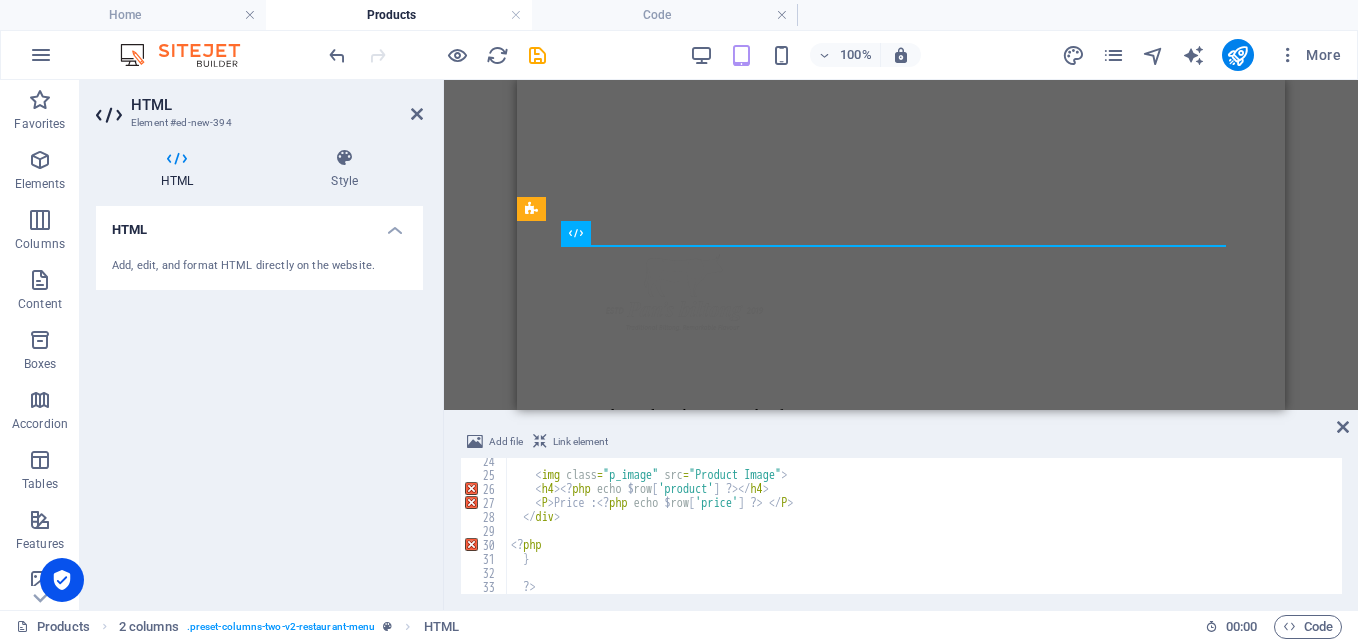 scroll, scrollTop: 326, scrollLeft: 0, axis: vertical 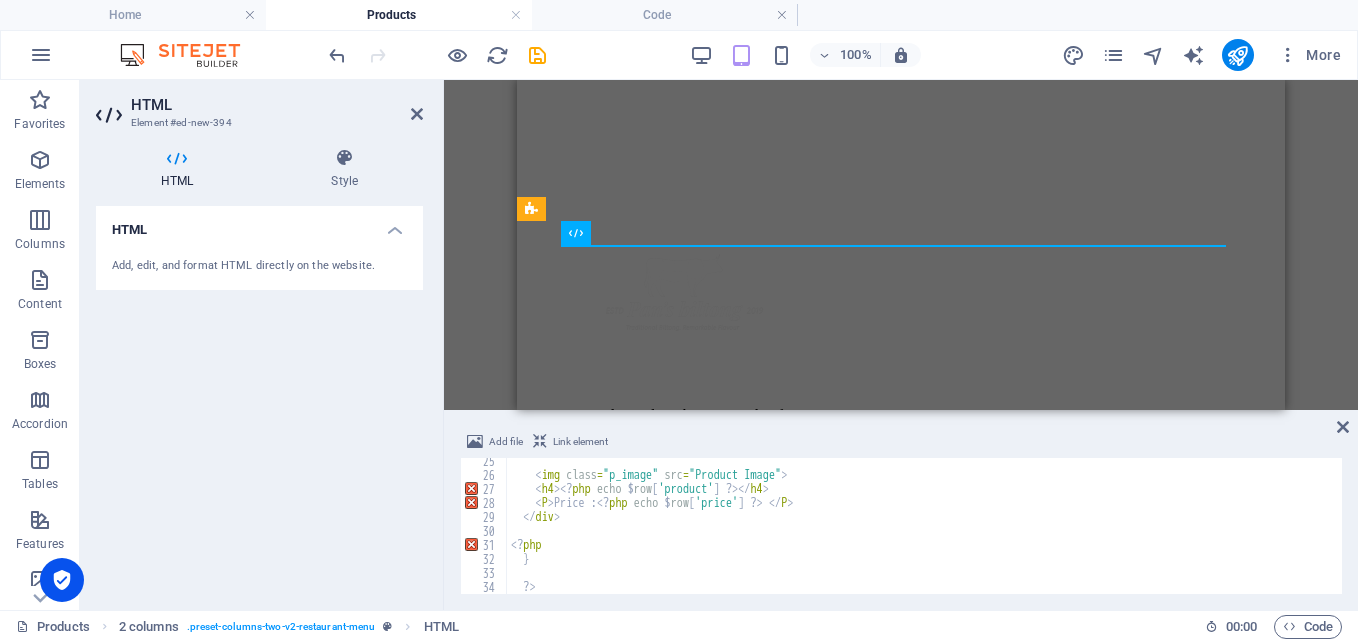 click on "< img   class = "p_image"   src = "Product Image" >      < h4 > <? php   echo   $ row [ 'product' ]   ?> </ h4 >      < P > Price :  <? php   echo   $ row [ 'price' ]   ?>   </ P >    </ div > <? php    }    ?>" at bounding box center (922, 536) 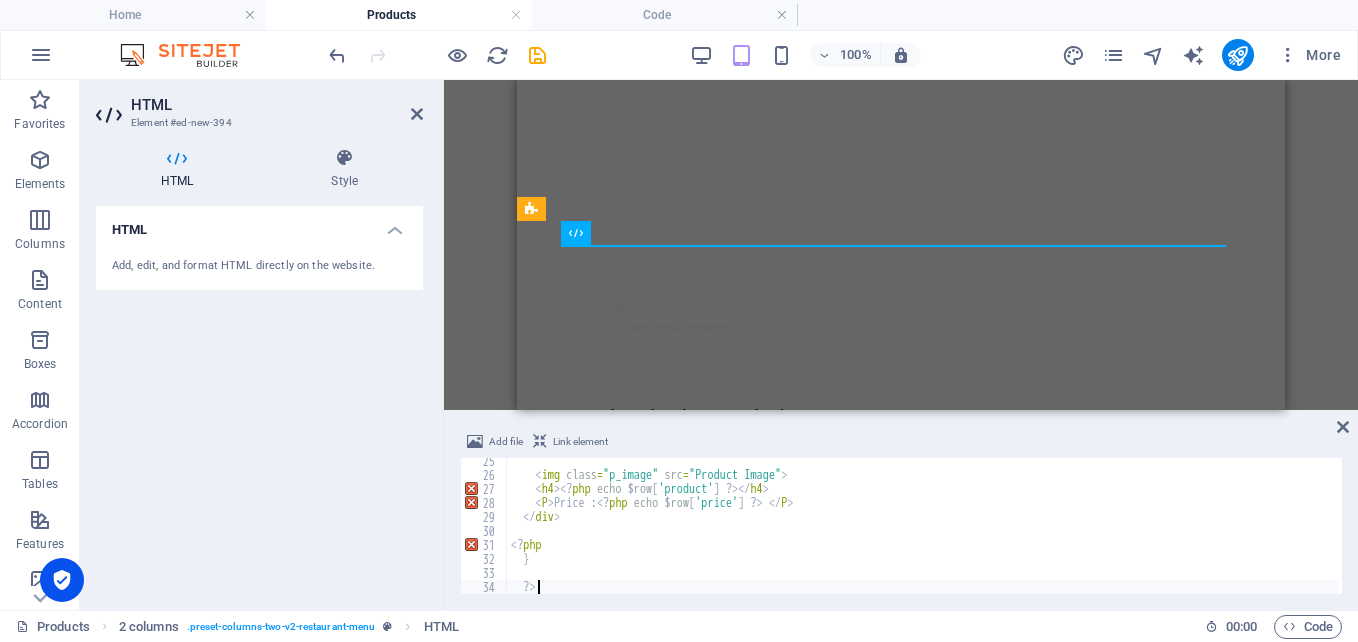 type on "?" 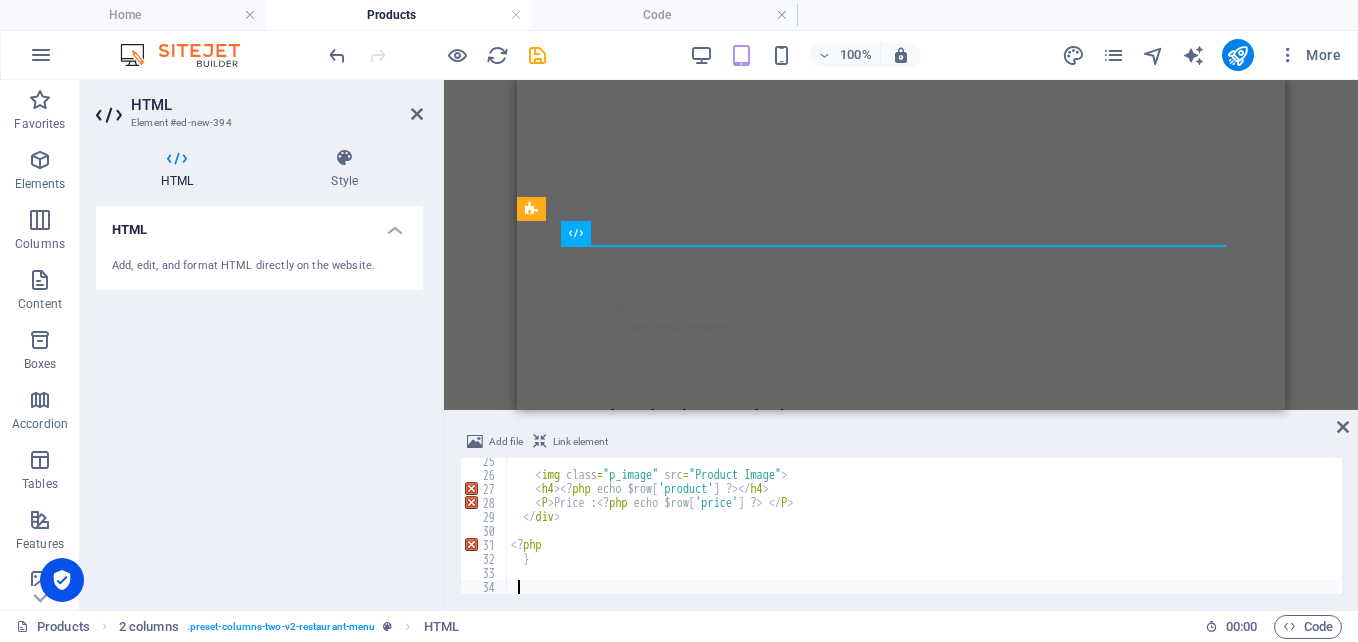 scroll, scrollTop: 0, scrollLeft: 0, axis: both 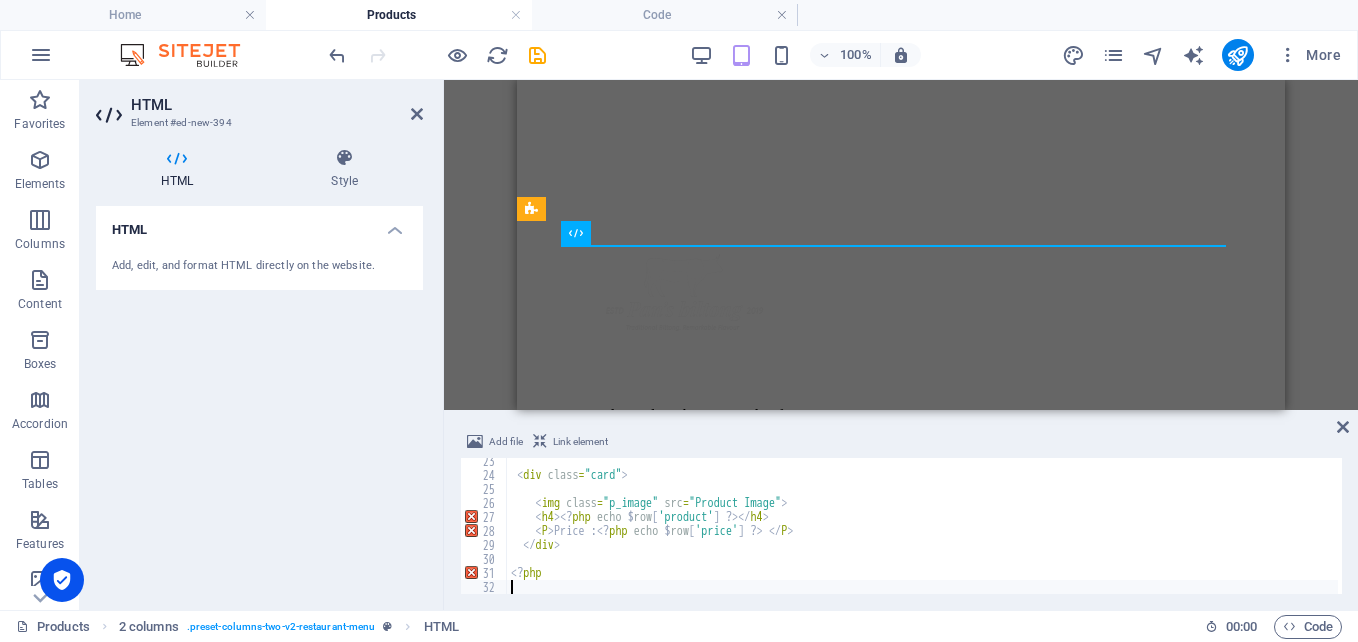 type on "<" 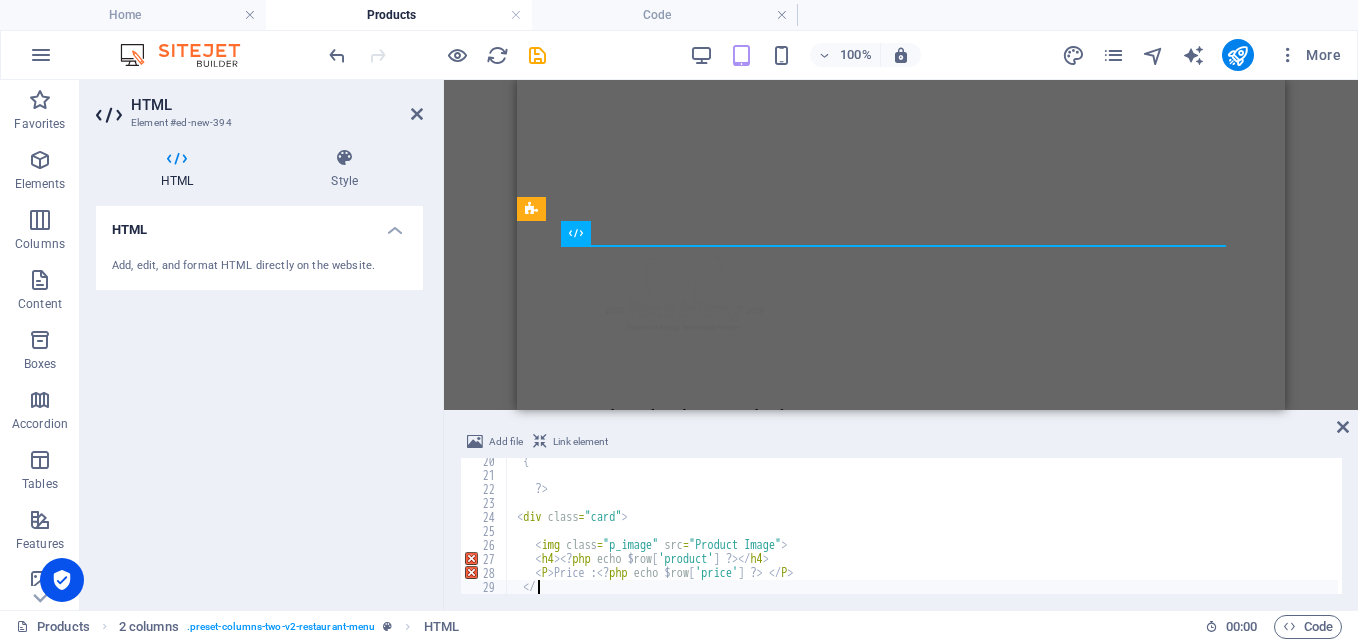 type on "<" 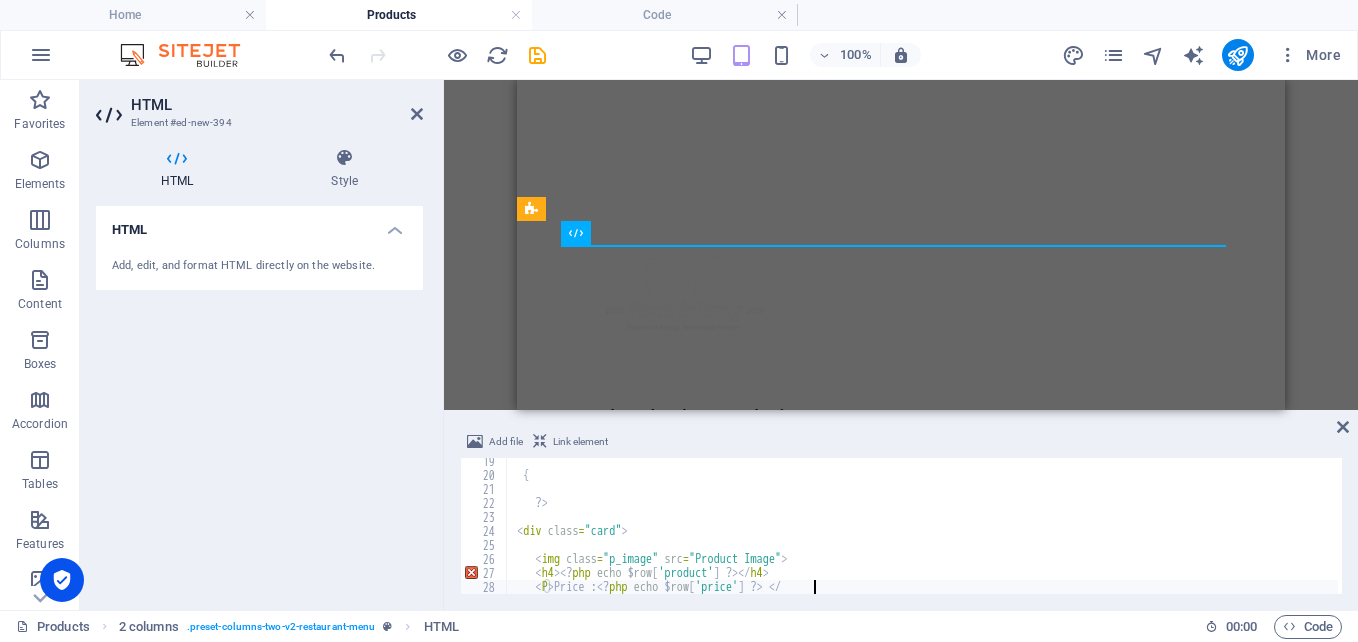 scroll, scrollTop: 256, scrollLeft: 0, axis: vertical 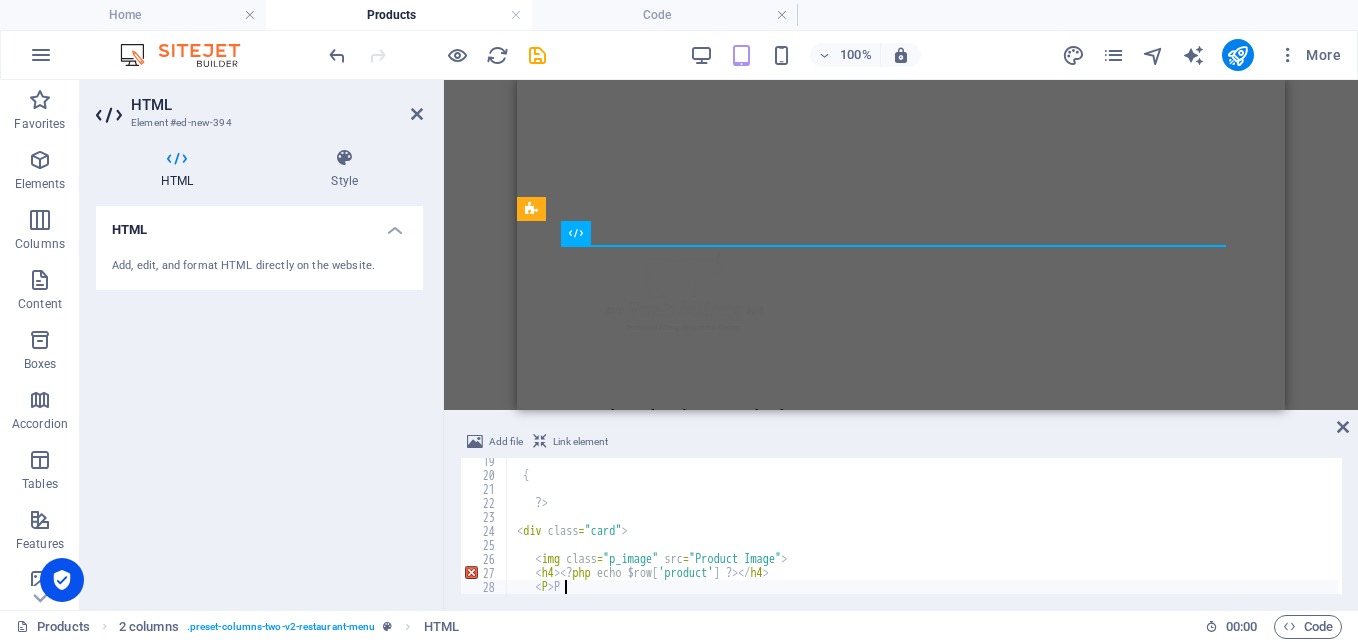 type on "<" 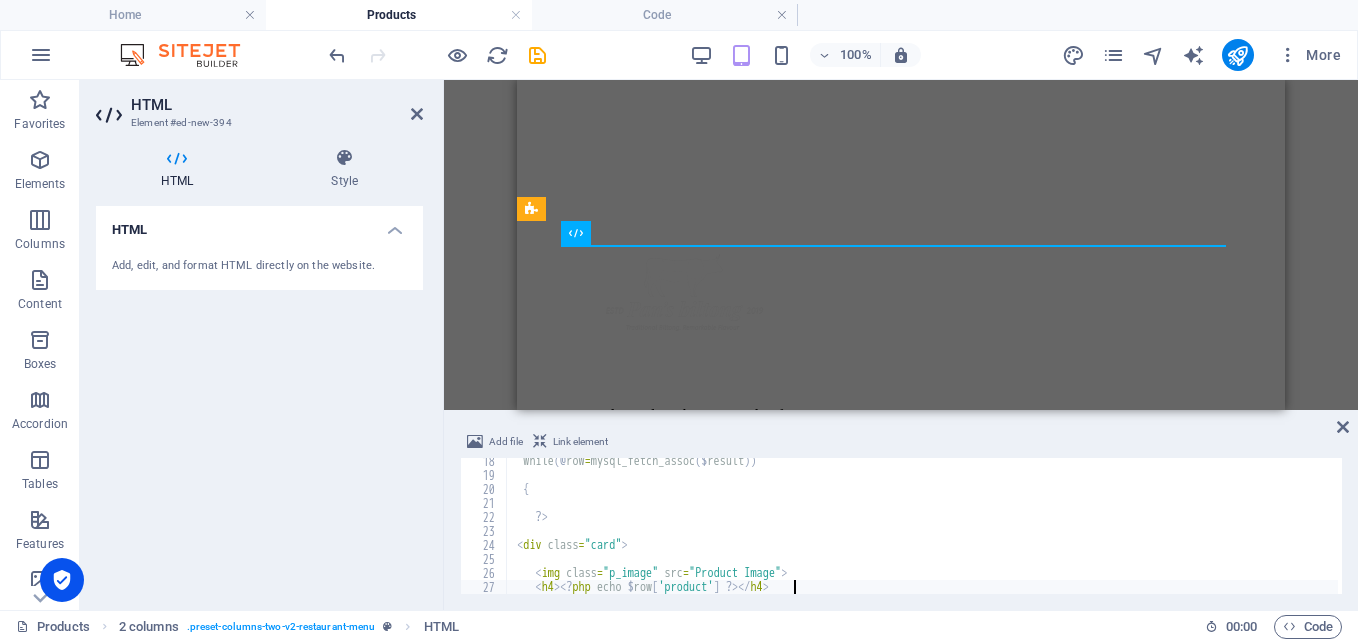 scroll, scrollTop: 242, scrollLeft: 0, axis: vertical 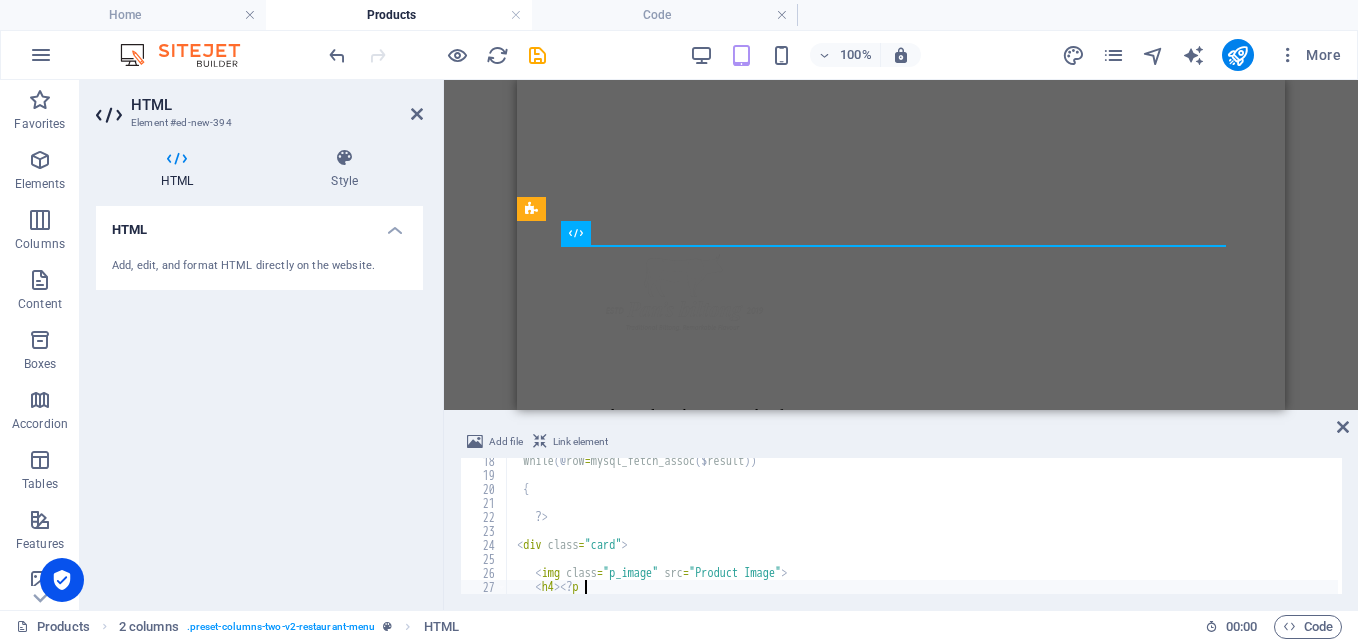type on "<" 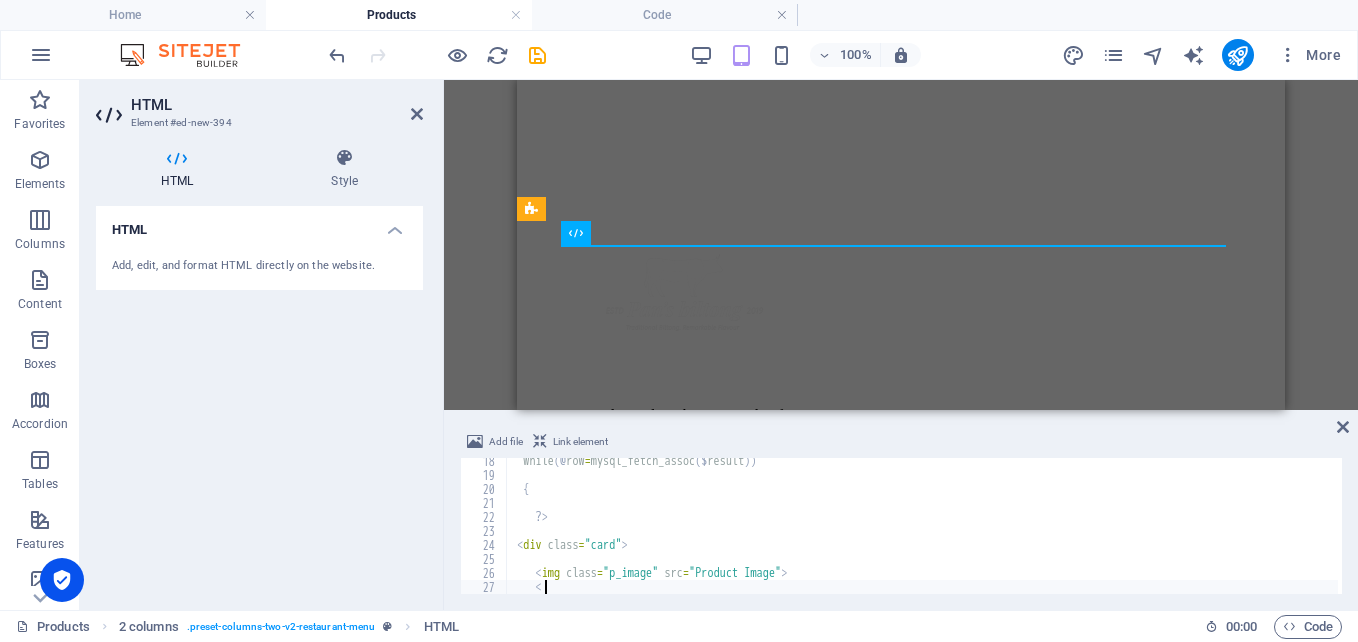 scroll, scrollTop: 228, scrollLeft: 0, axis: vertical 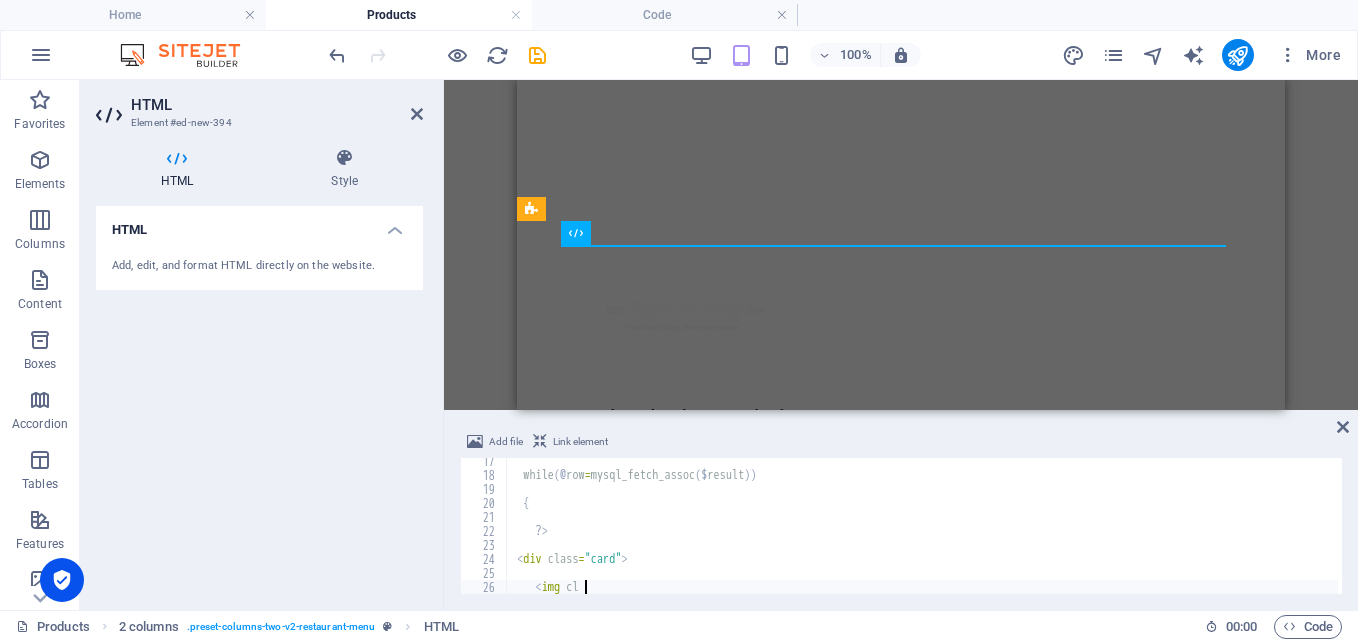 type on "<" 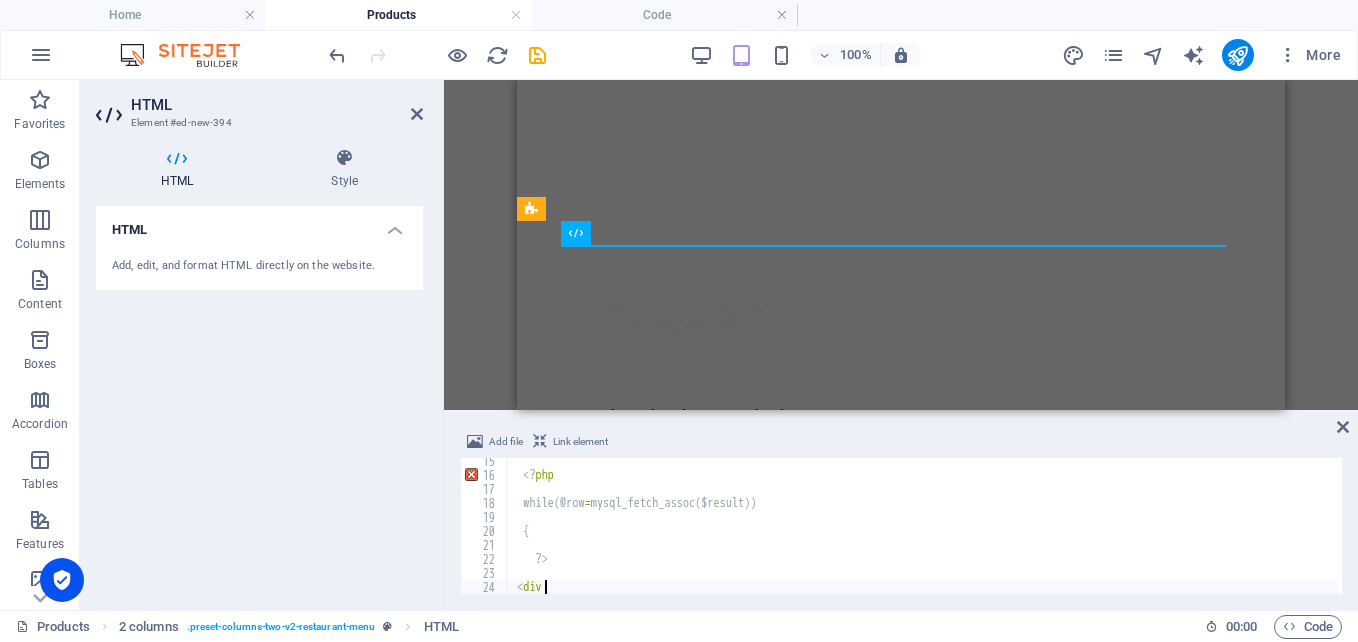 type on "<" 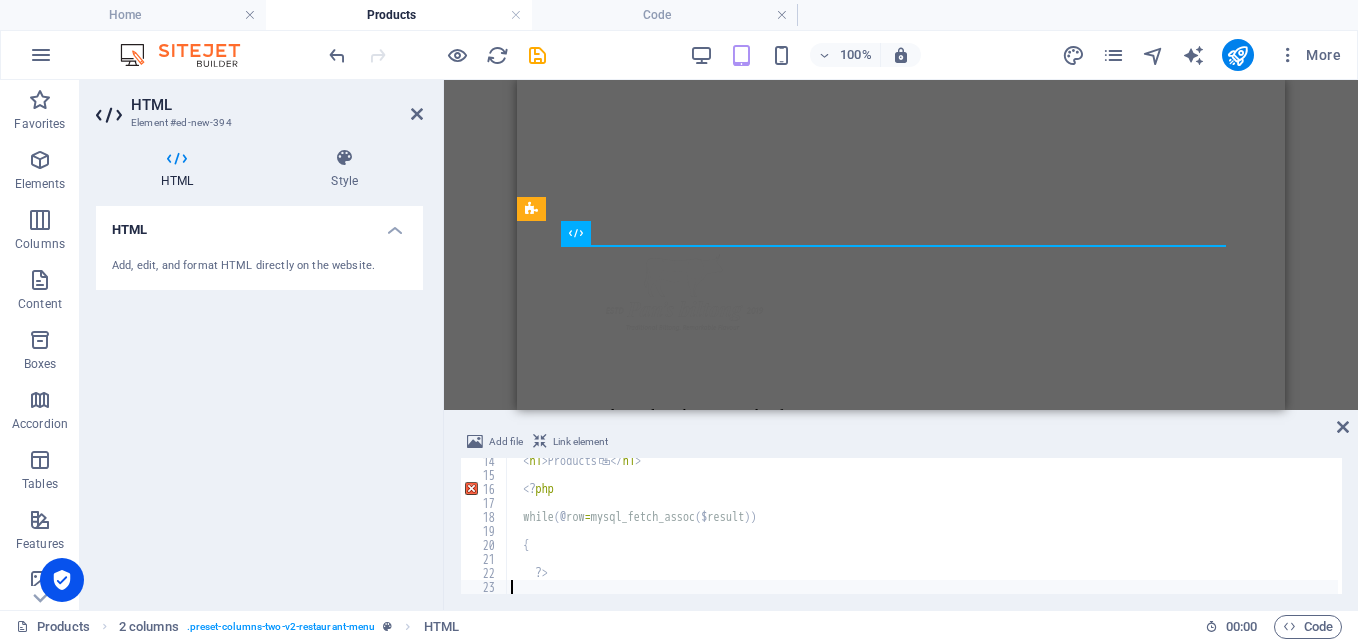 type on "?" 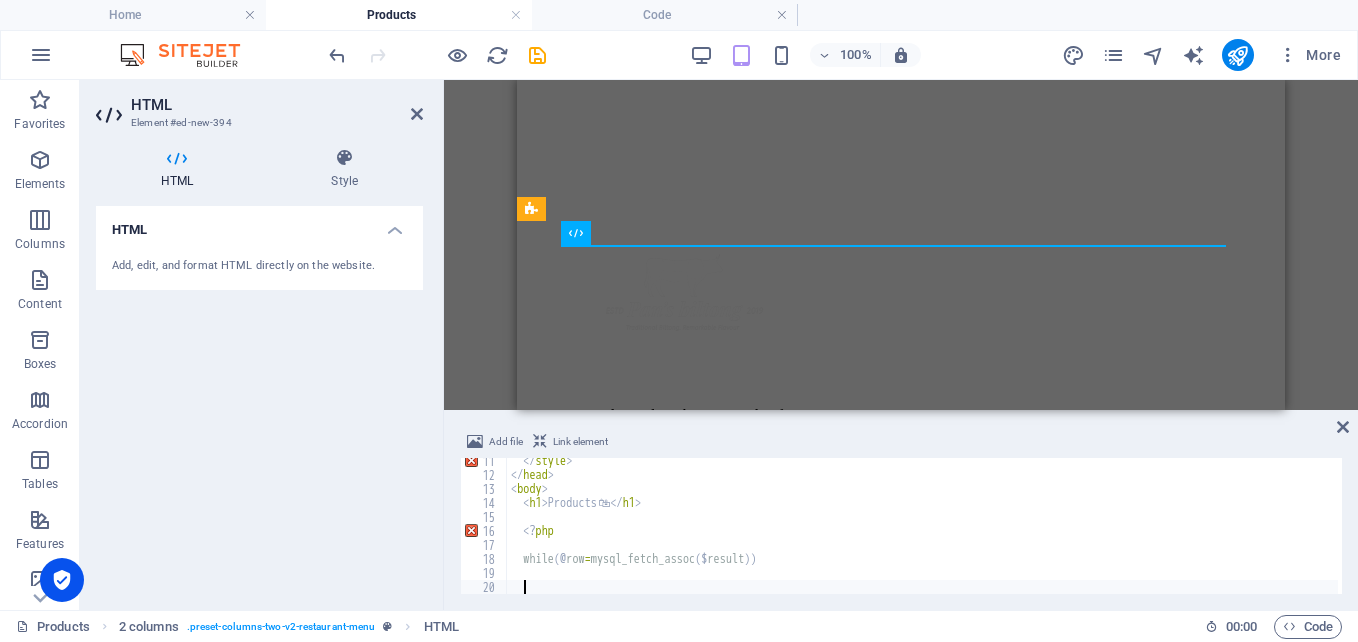 scroll, scrollTop: 116, scrollLeft: 0, axis: vertical 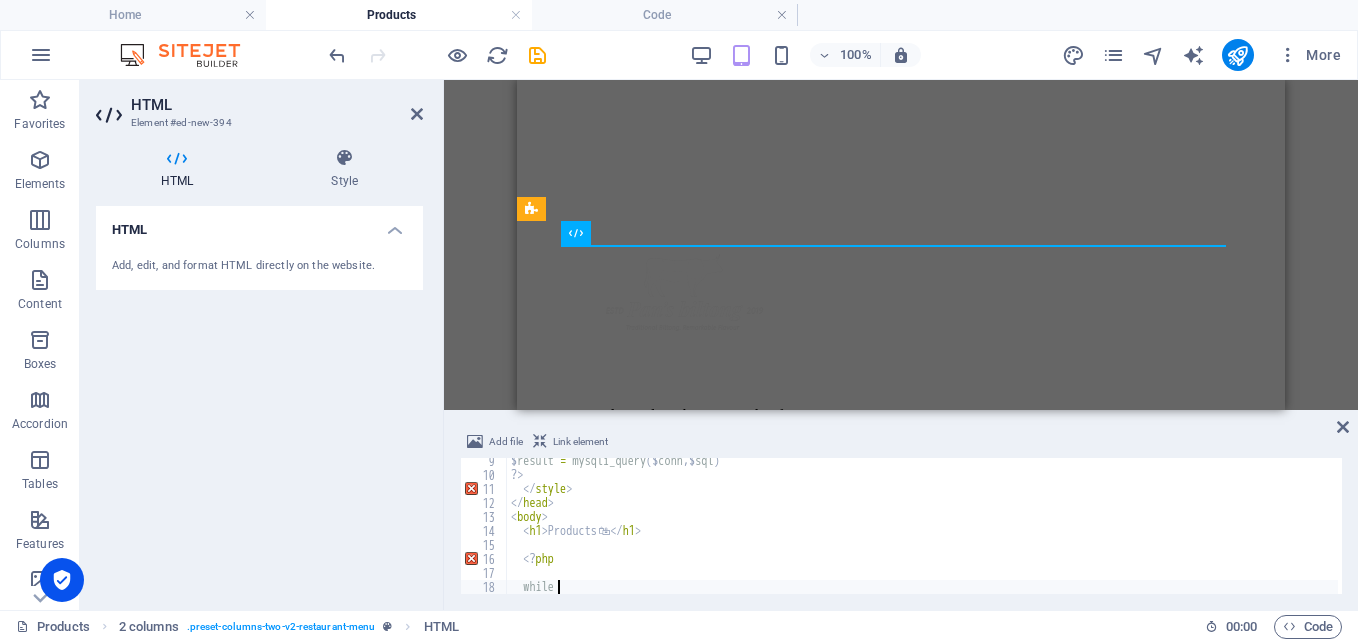 type on "w" 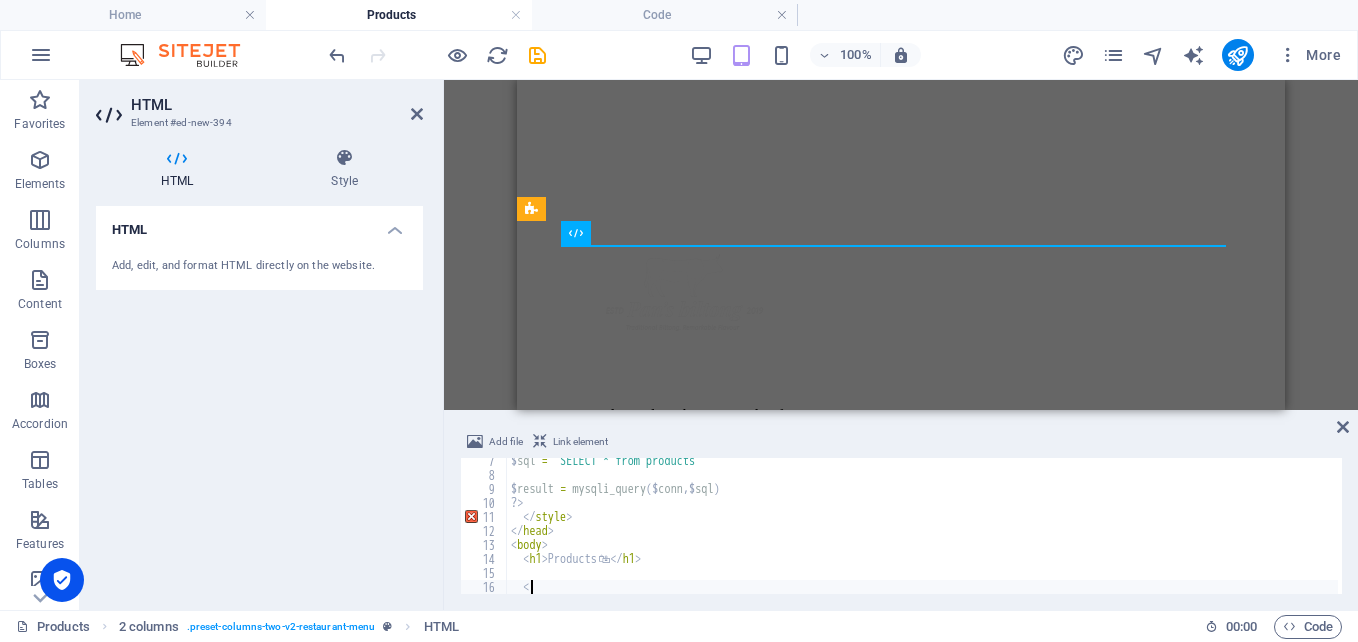 type on "<" 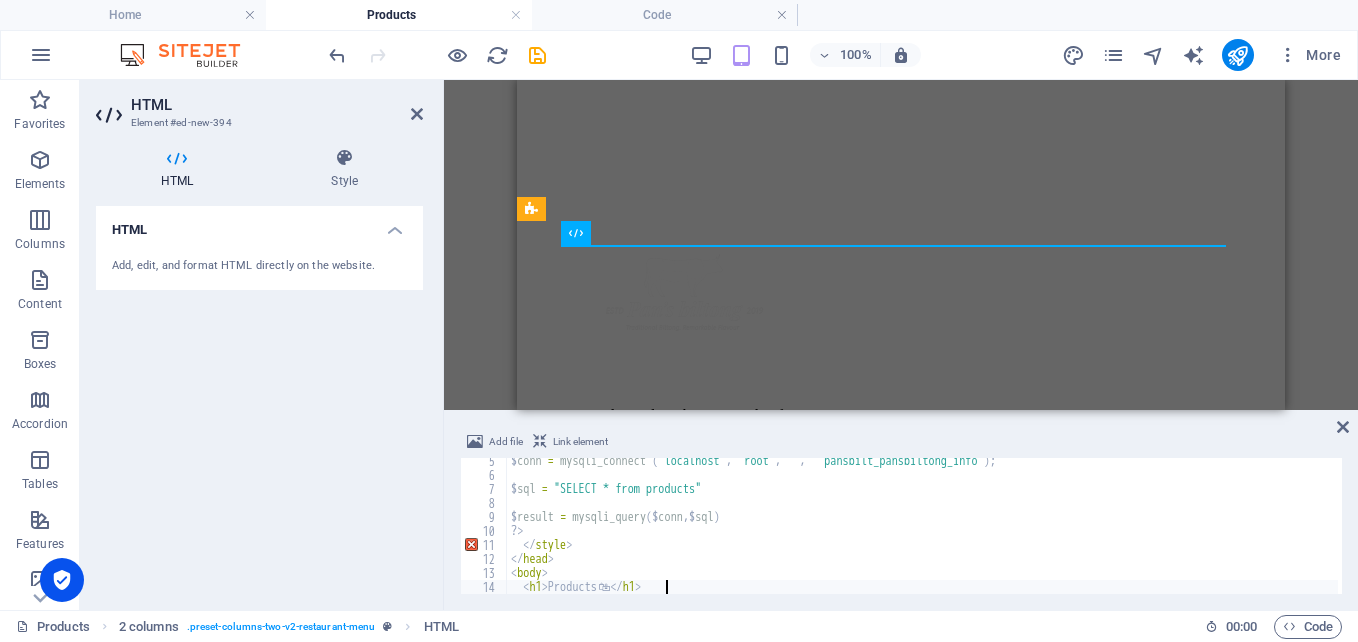 scroll, scrollTop: 60, scrollLeft: 0, axis: vertical 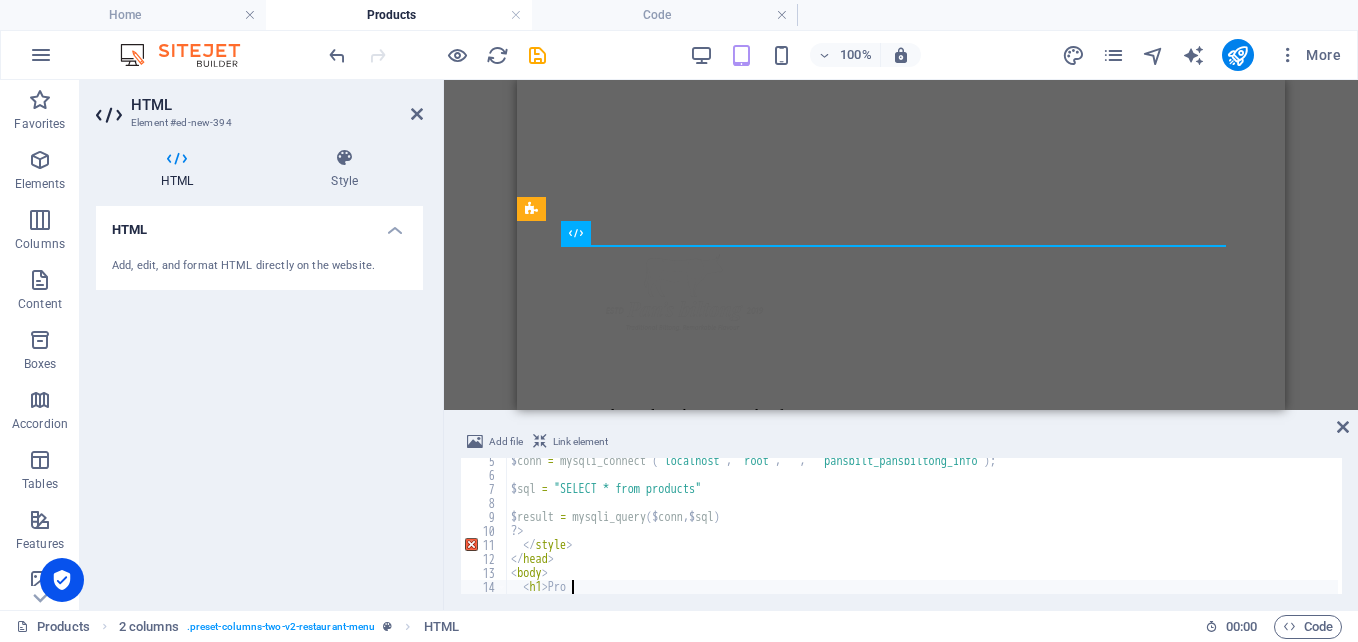 type on "<" 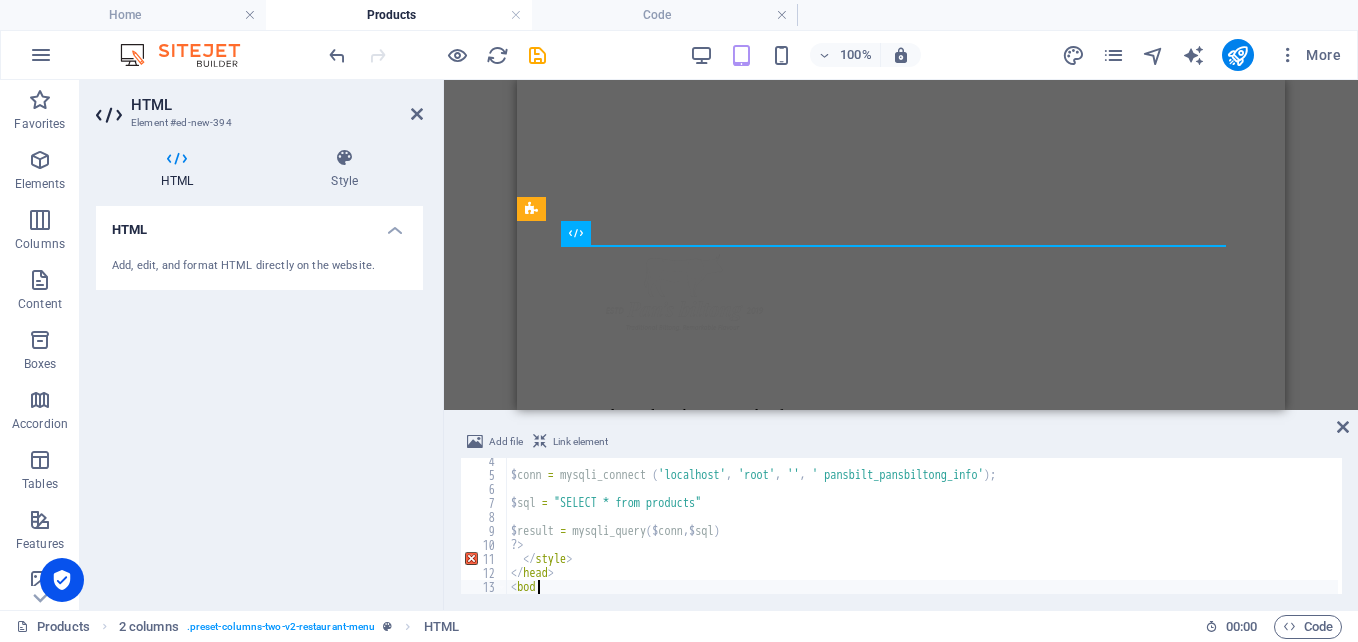 type on "<" 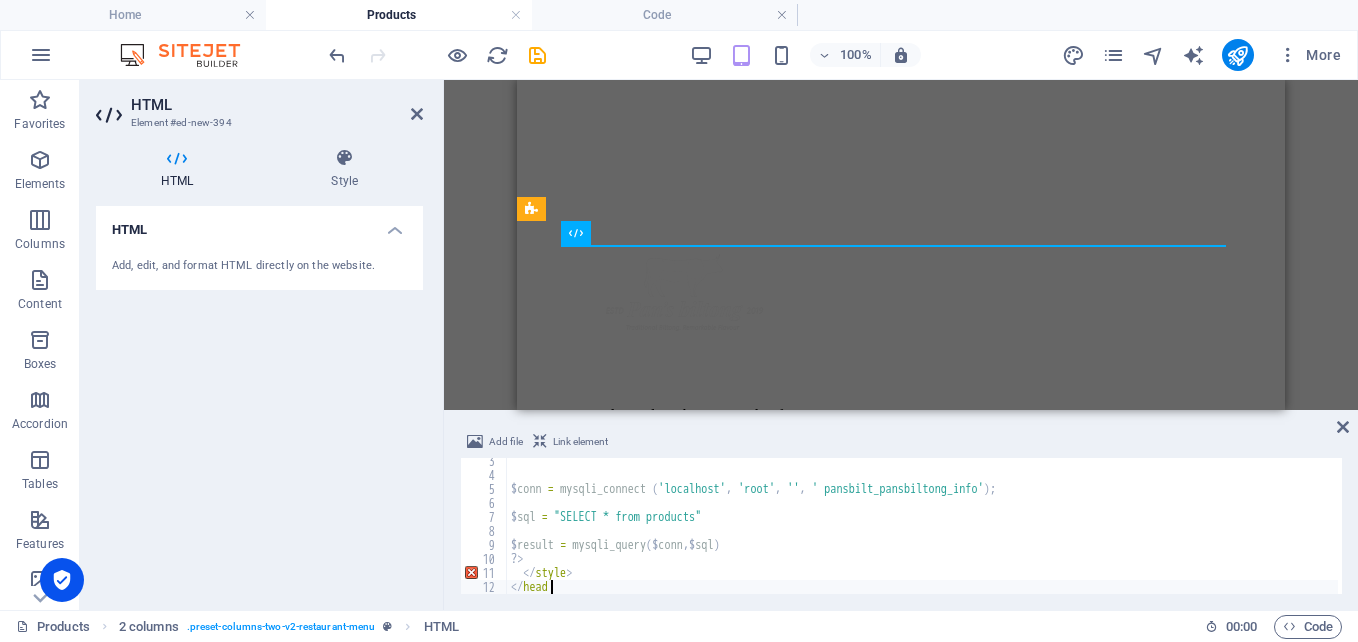type on "<" 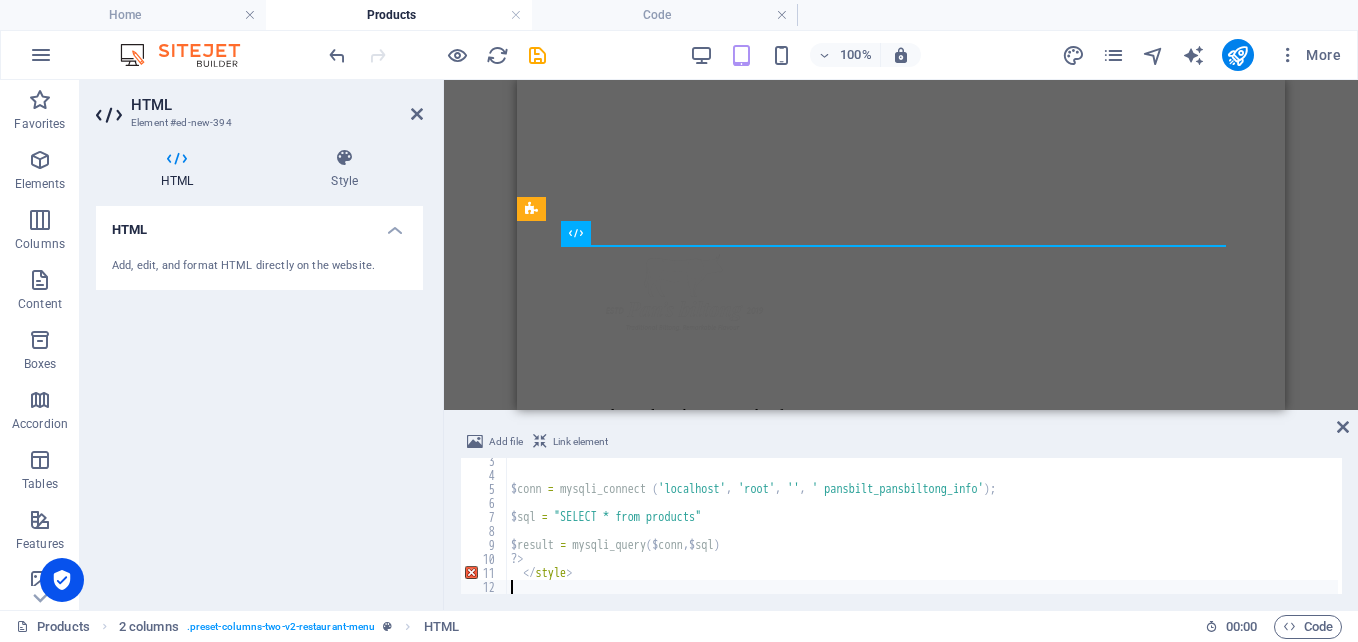 scroll, scrollTop: 18, scrollLeft: 0, axis: vertical 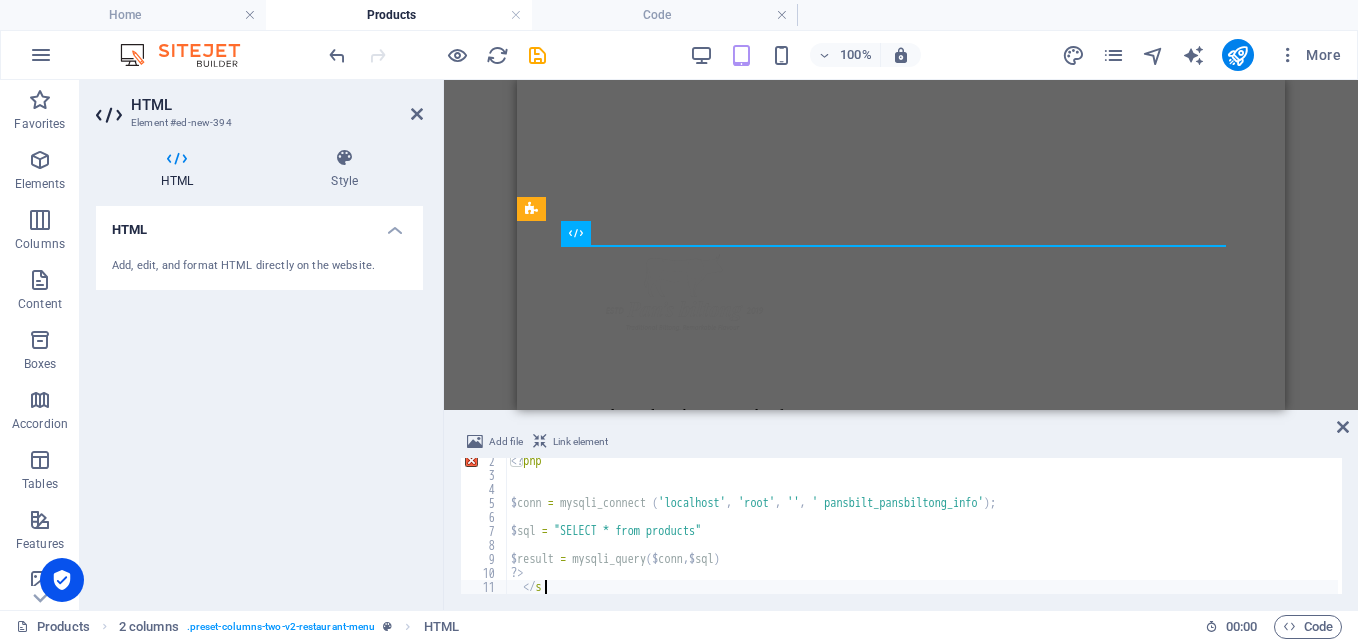 type on "<" 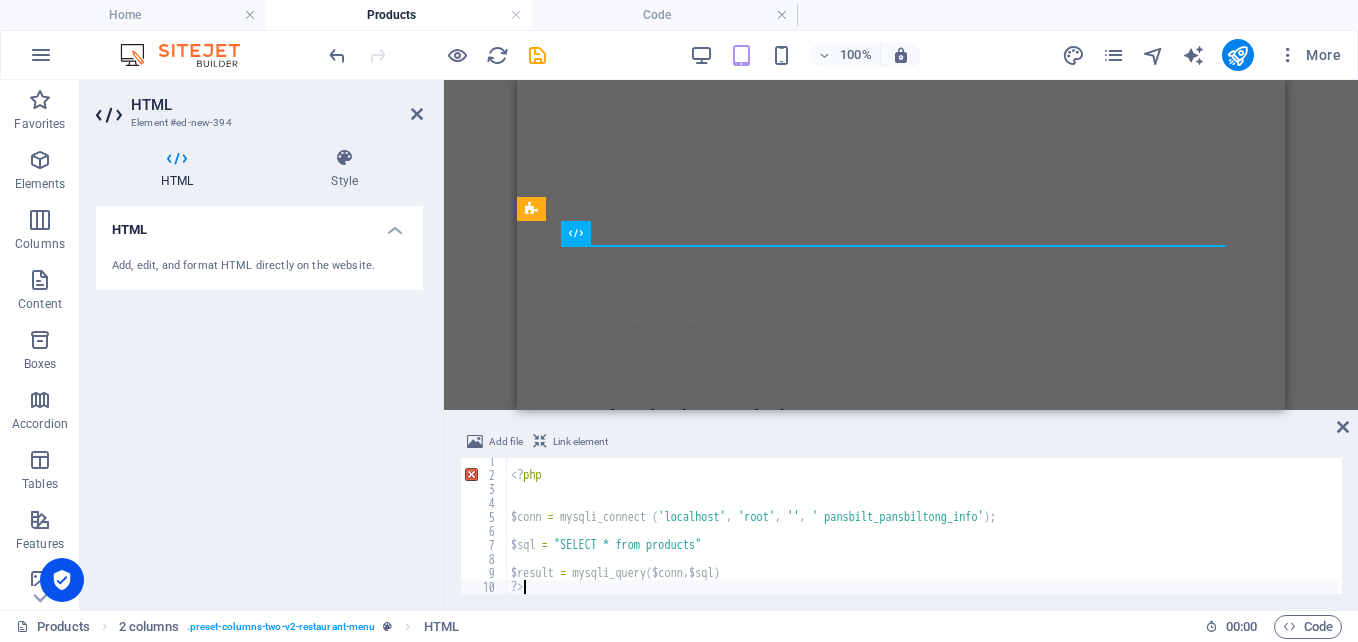 type on "?" 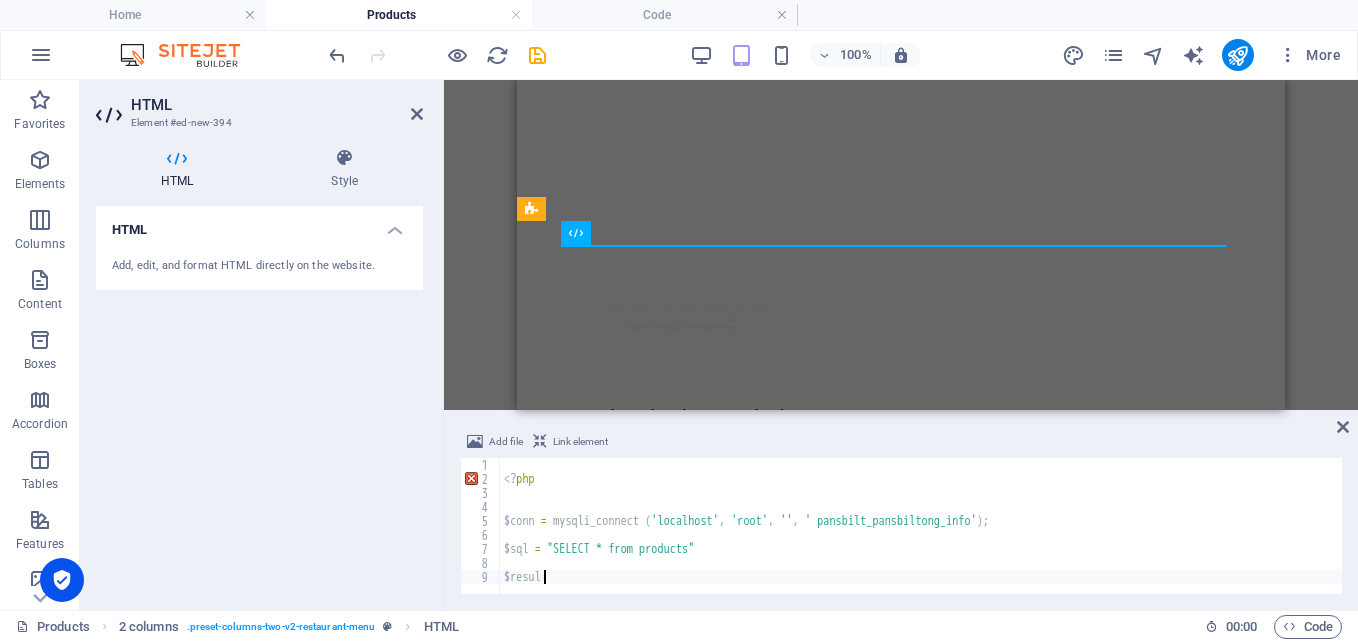 type on "$" 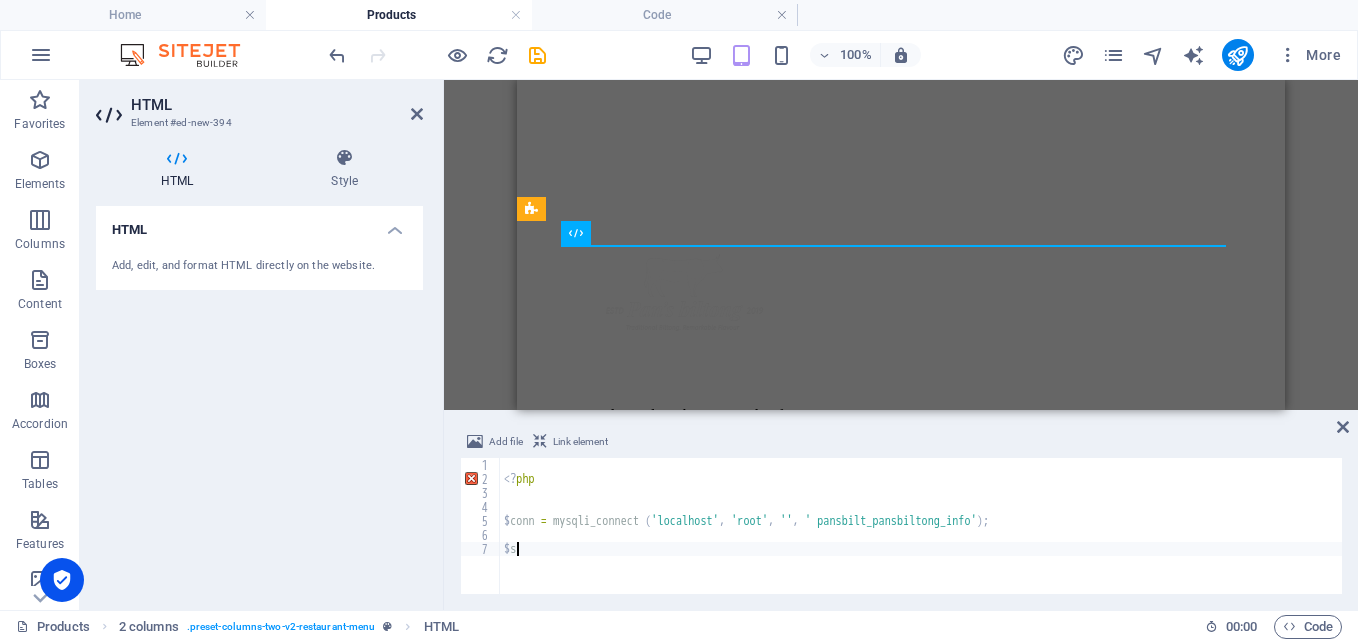 type on "$" 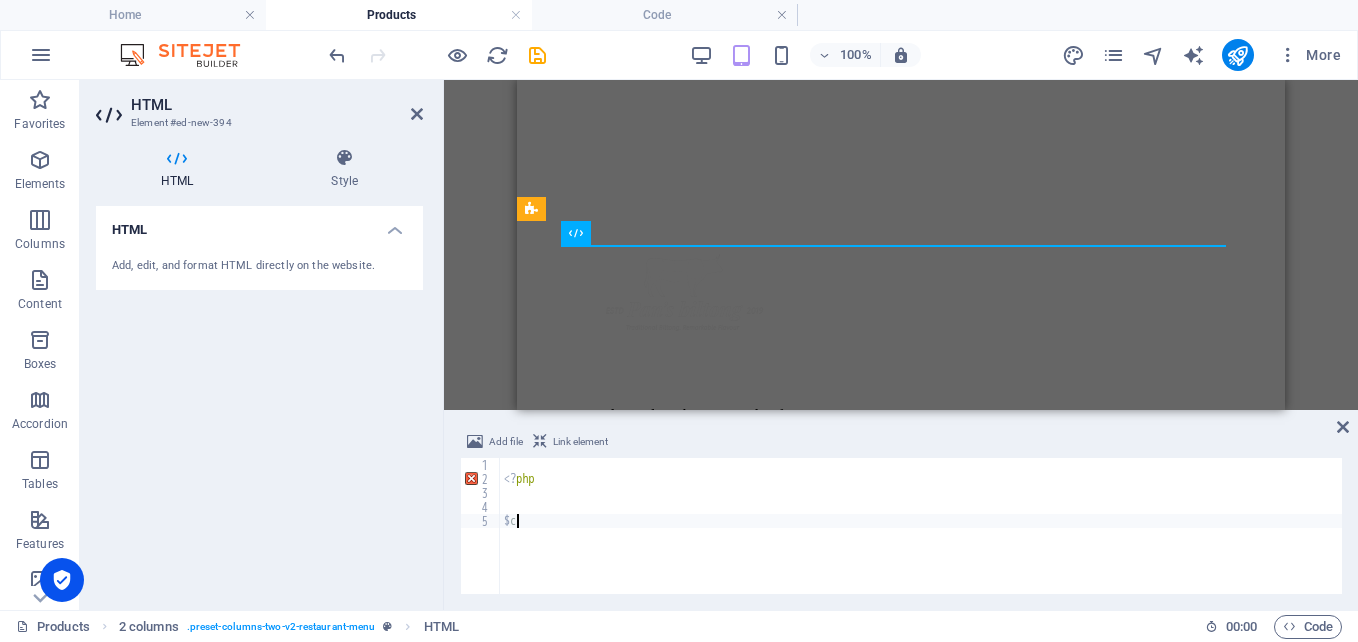 type on "$" 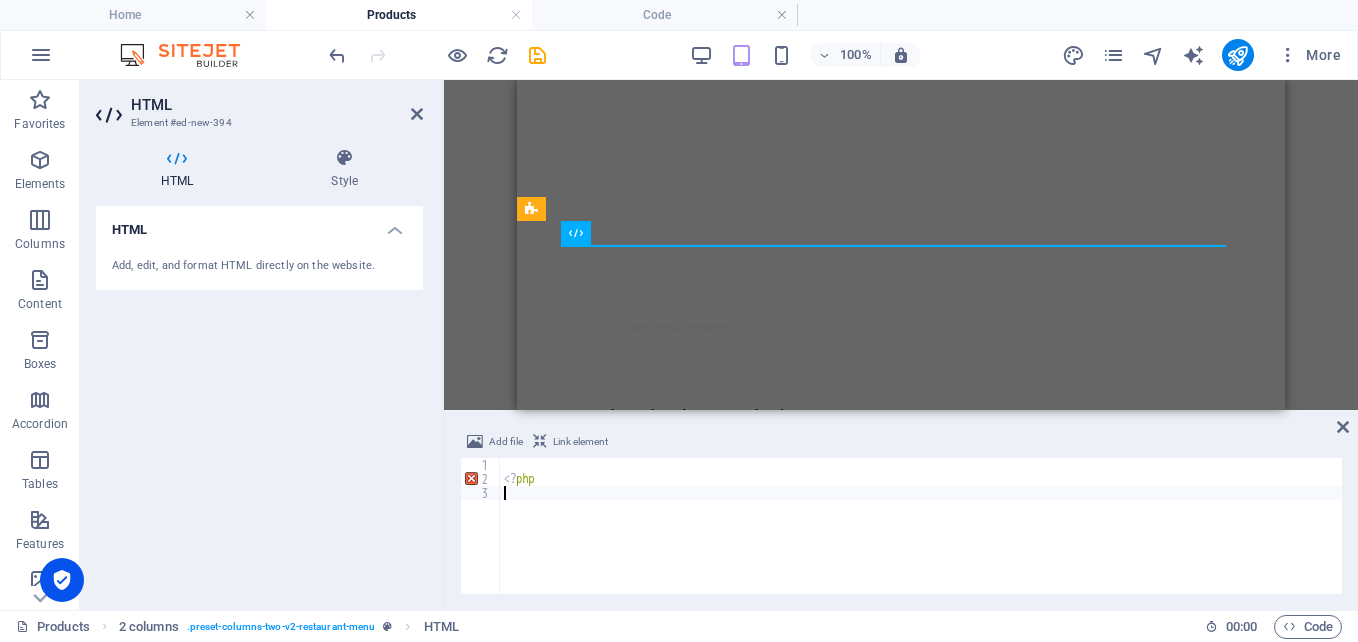 type on "<" 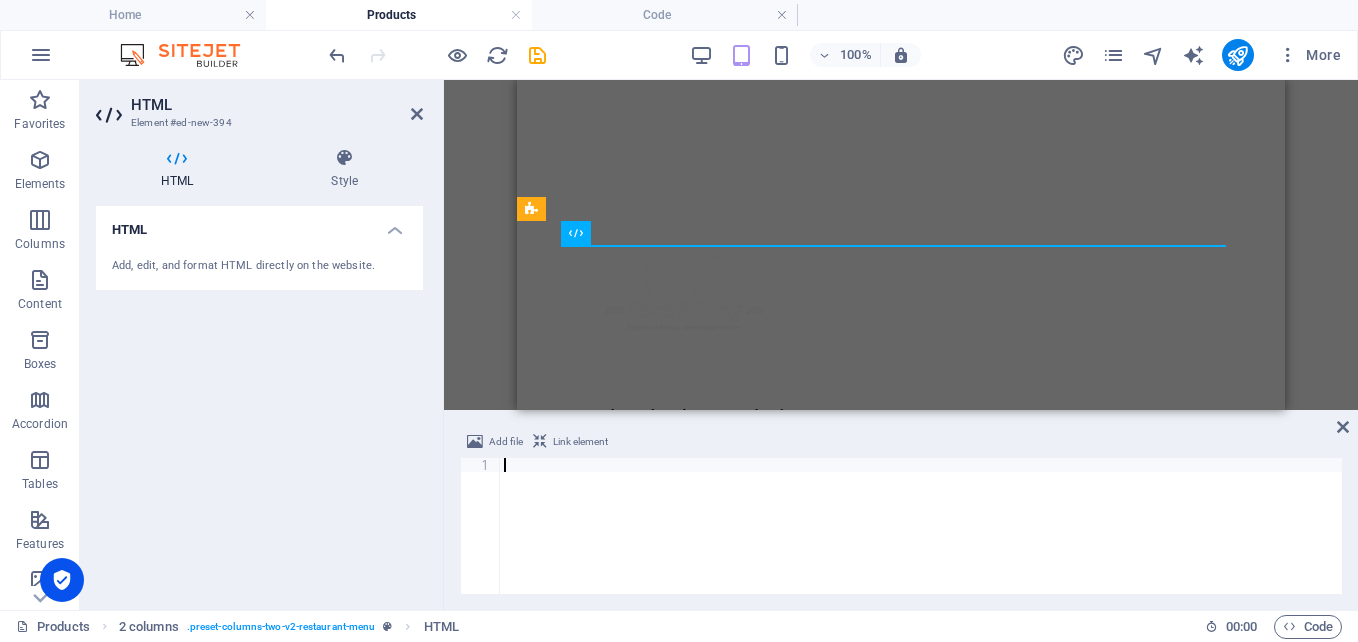 type 